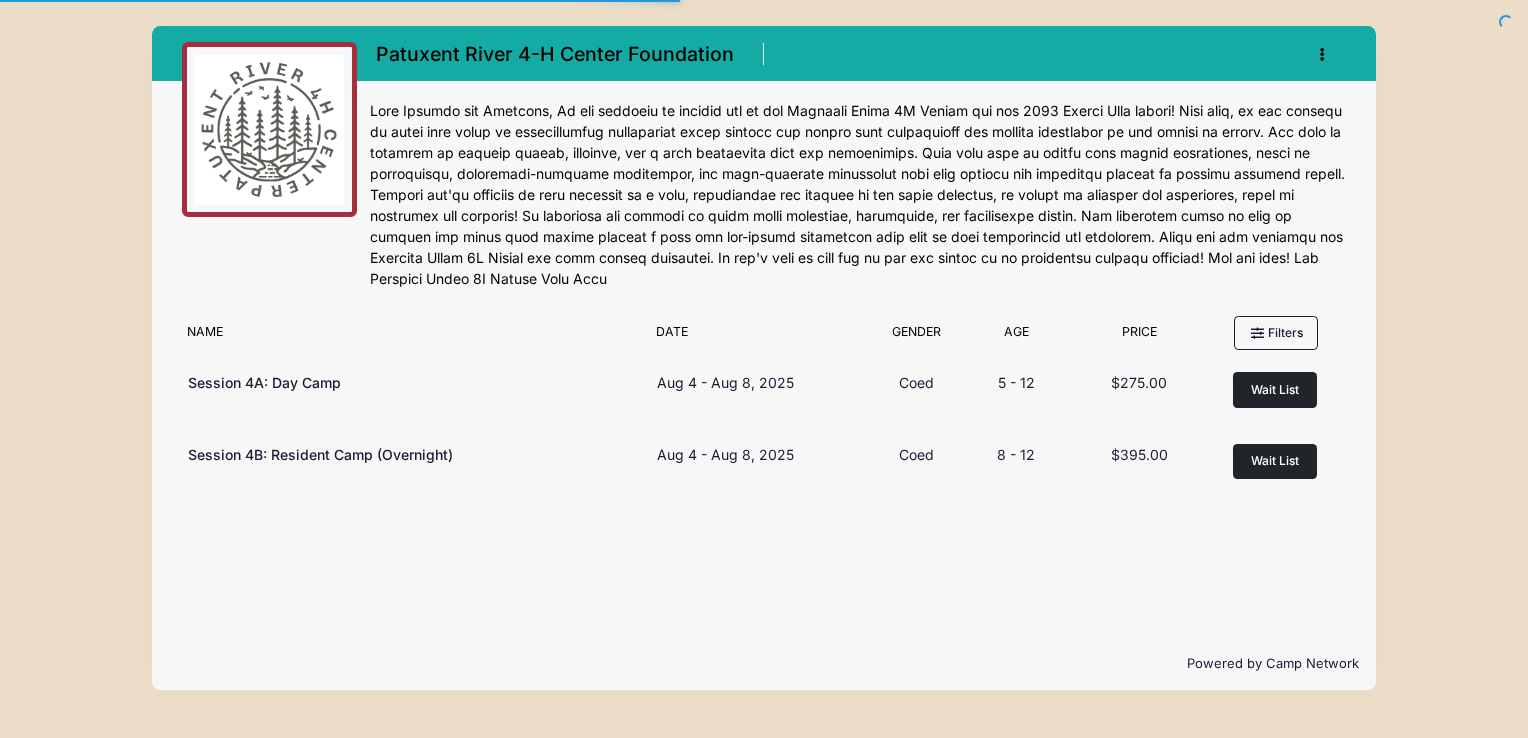 scroll, scrollTop: 0, scrollLeft: 0, axis: both 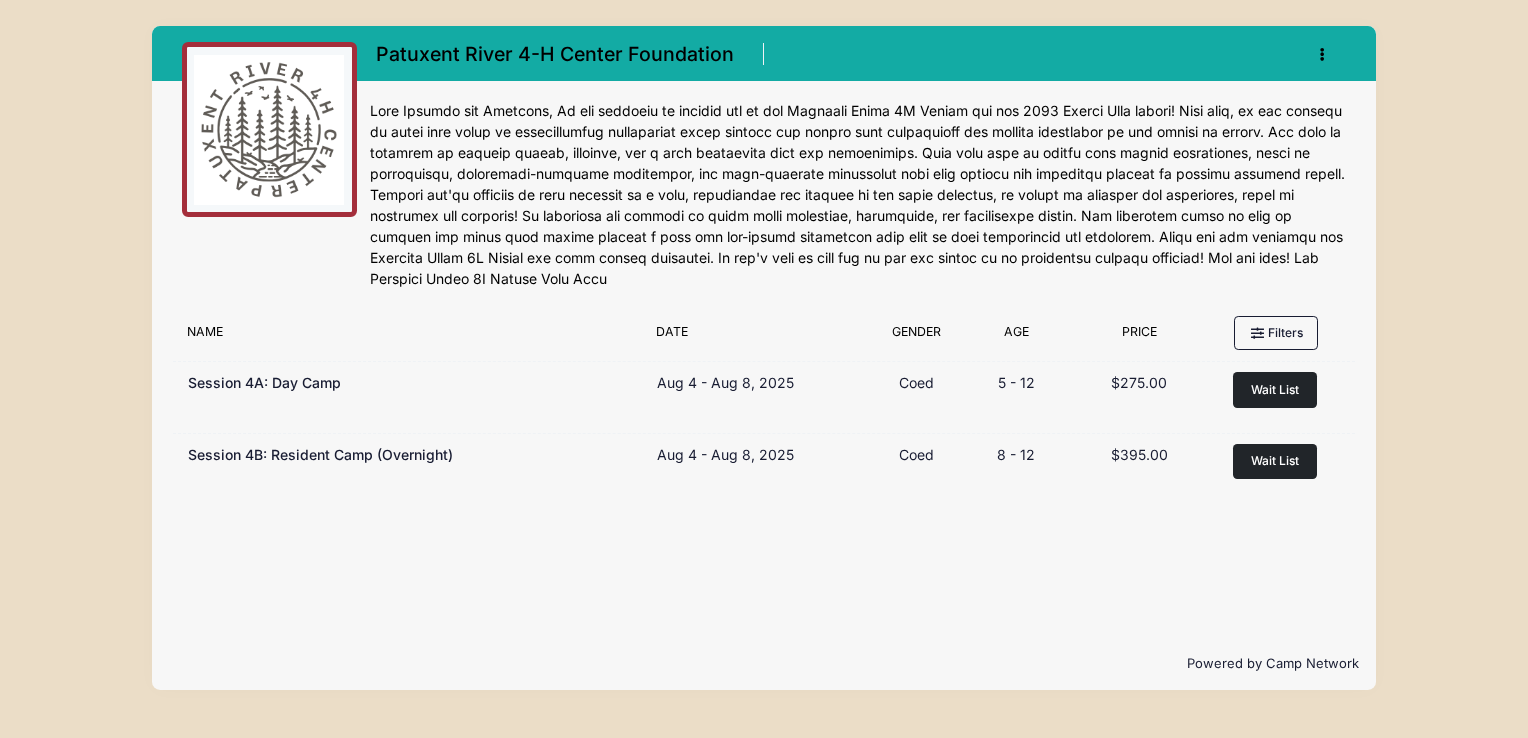 click at bounding box center (1322, 54) 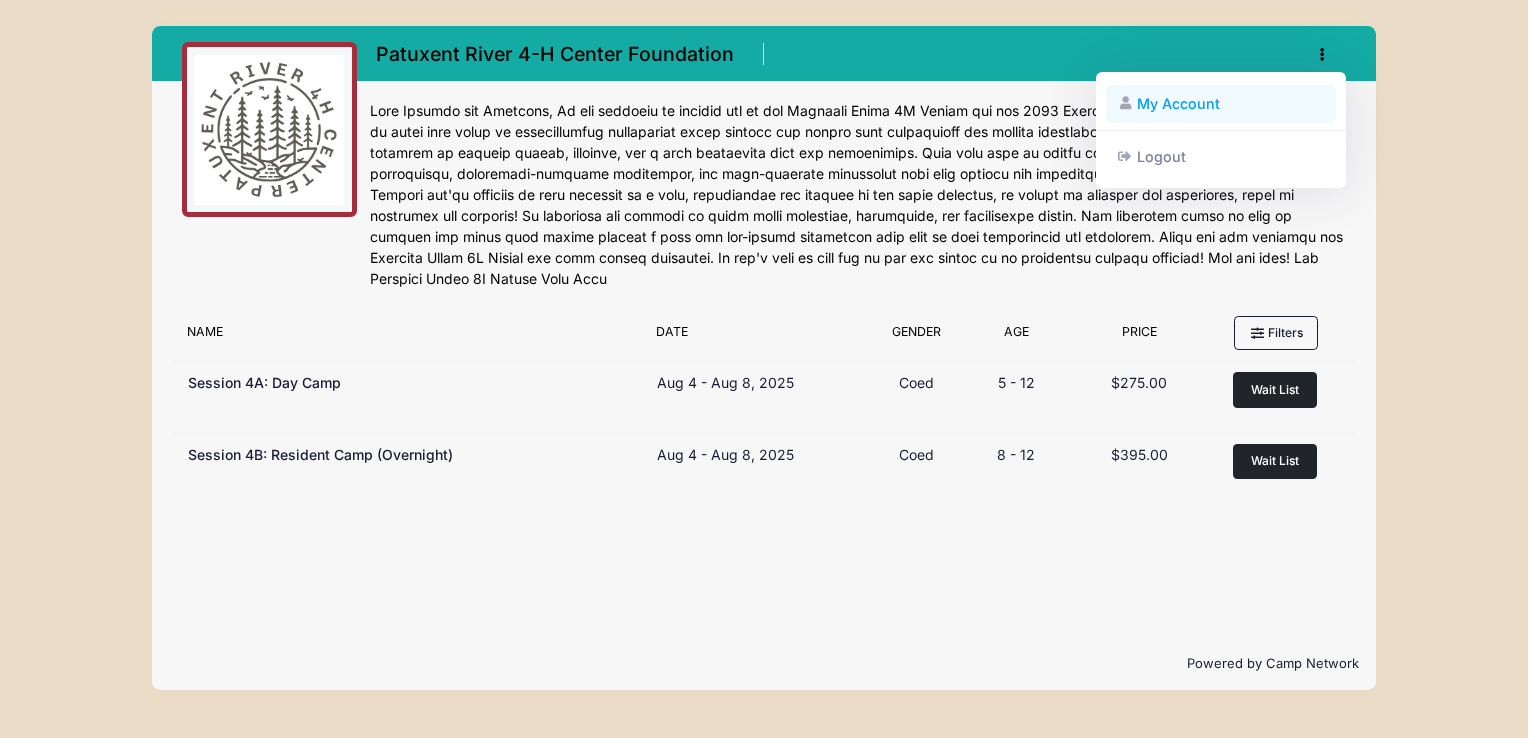 click on "My Account" at bounding box center [1221, 104] 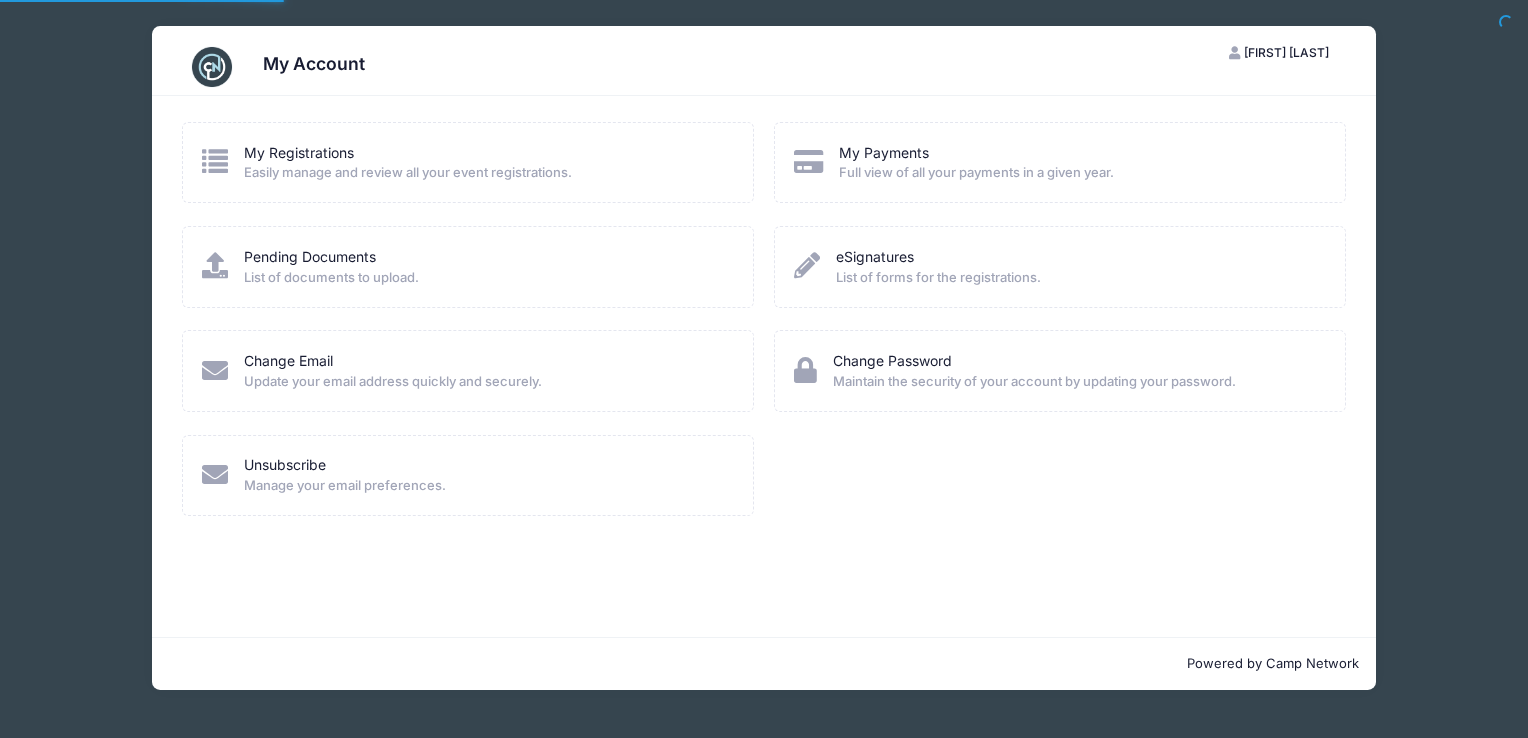 scroll, scrollTop: 0, scrollLeft: 0, axis: both 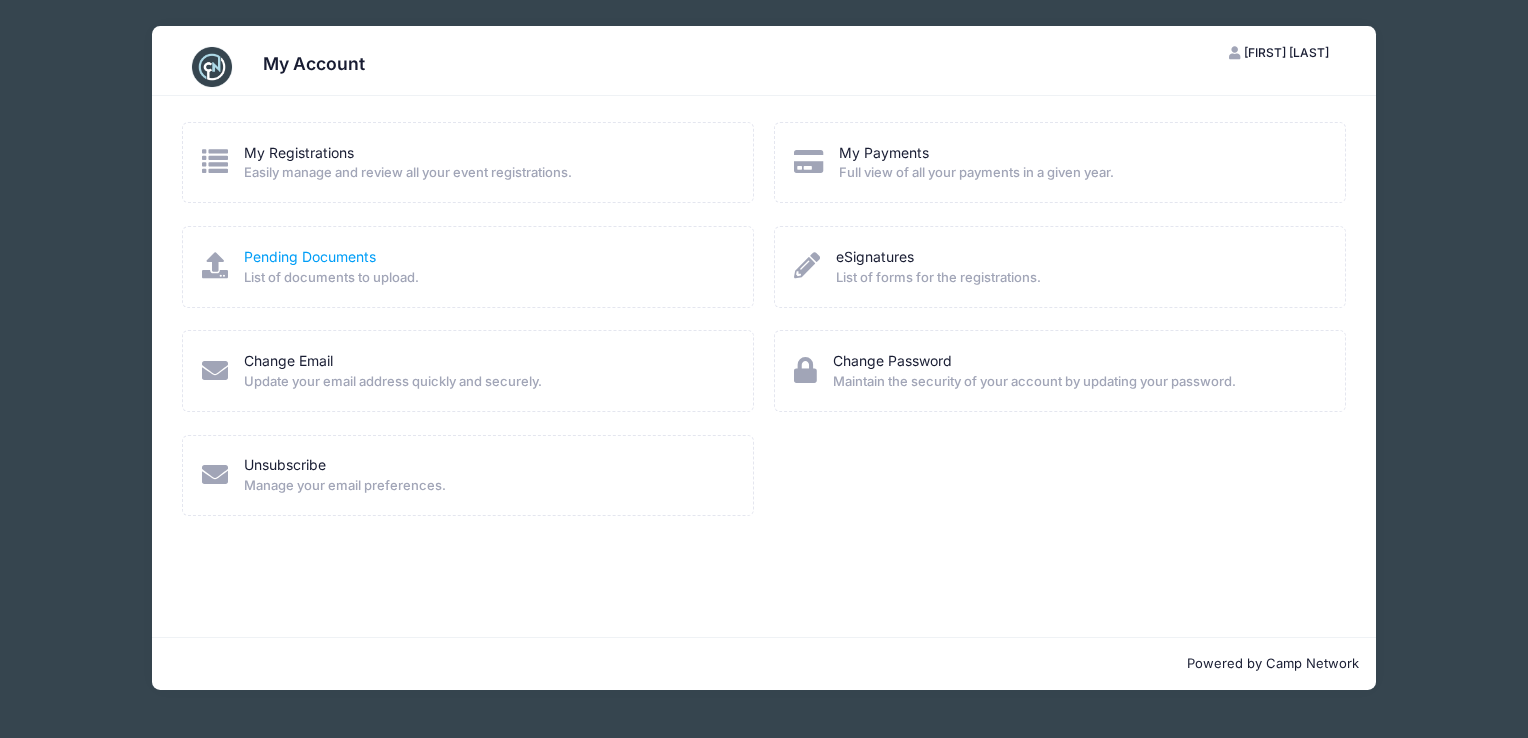 click on "Pending Documents" at bounding box center (310, 256) 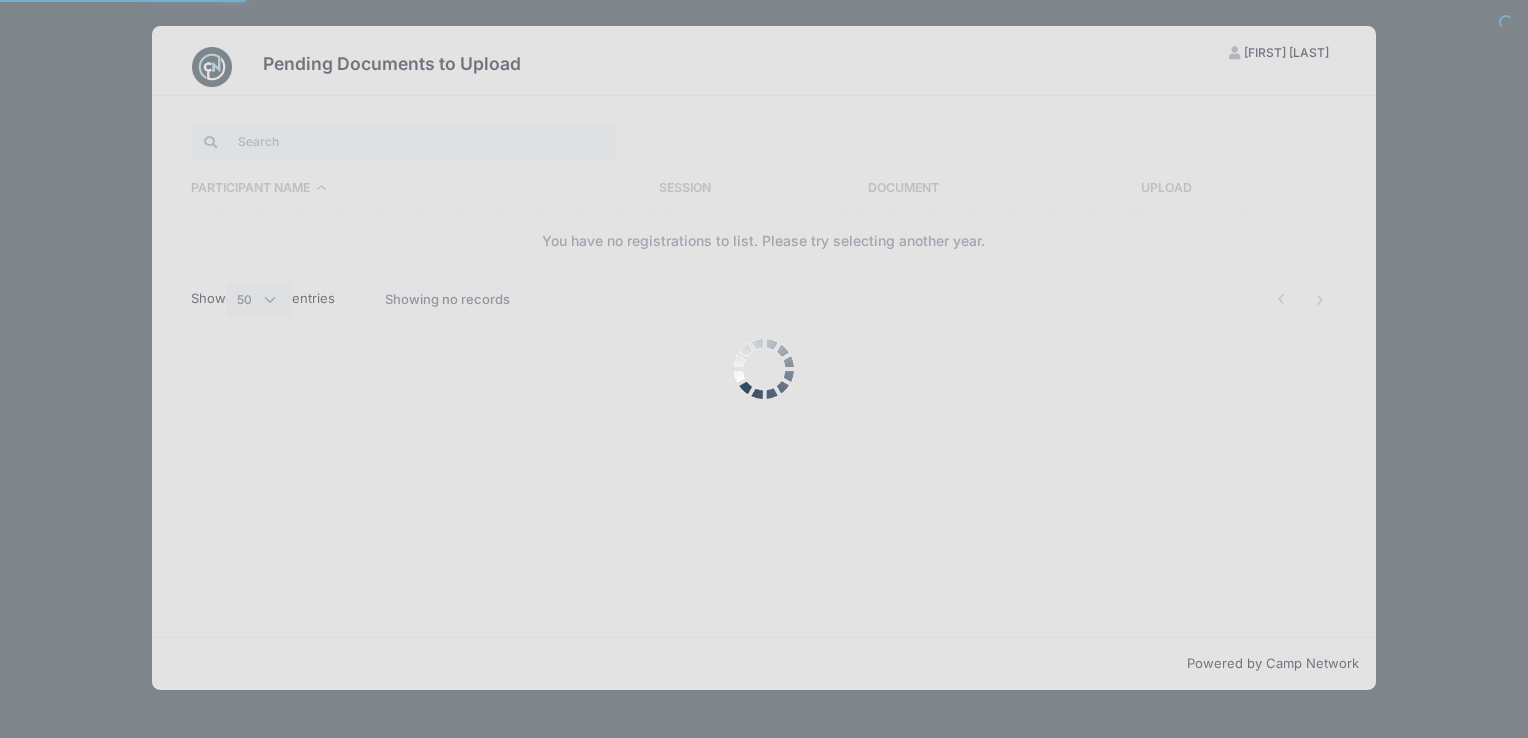 select on "50" 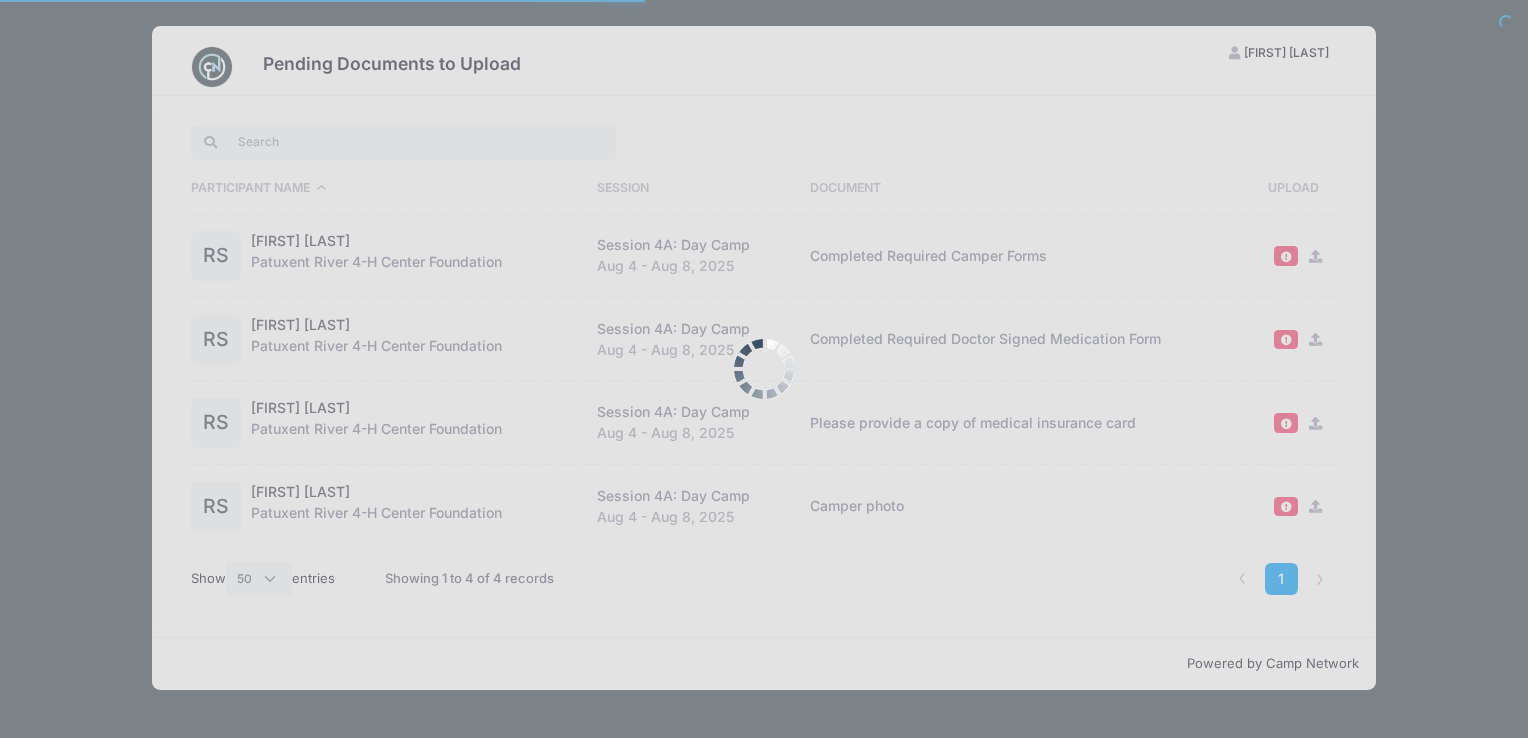 scroll, scrollTop: 0, scrollLeft: 0, axis: both 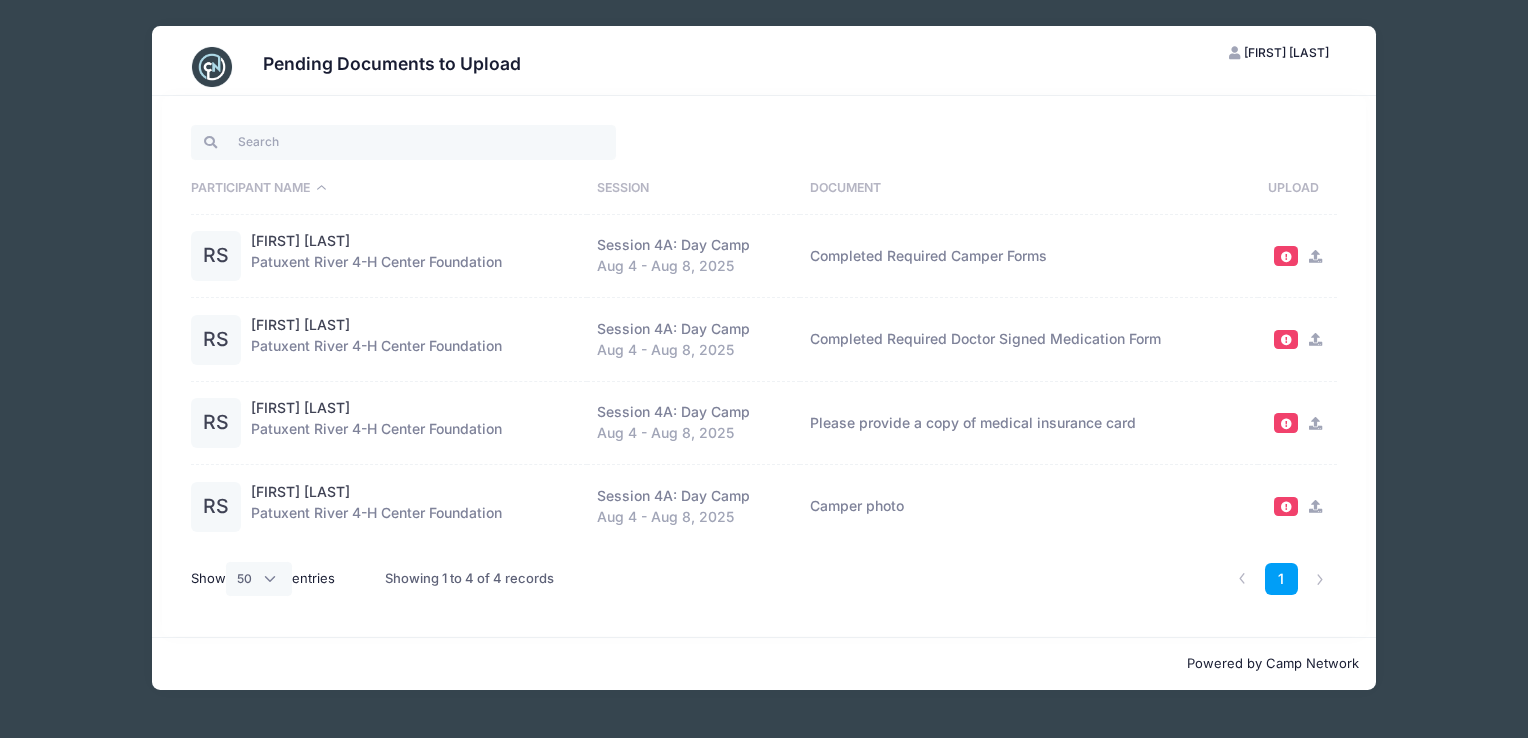 click at bounding box center [1315, 256] 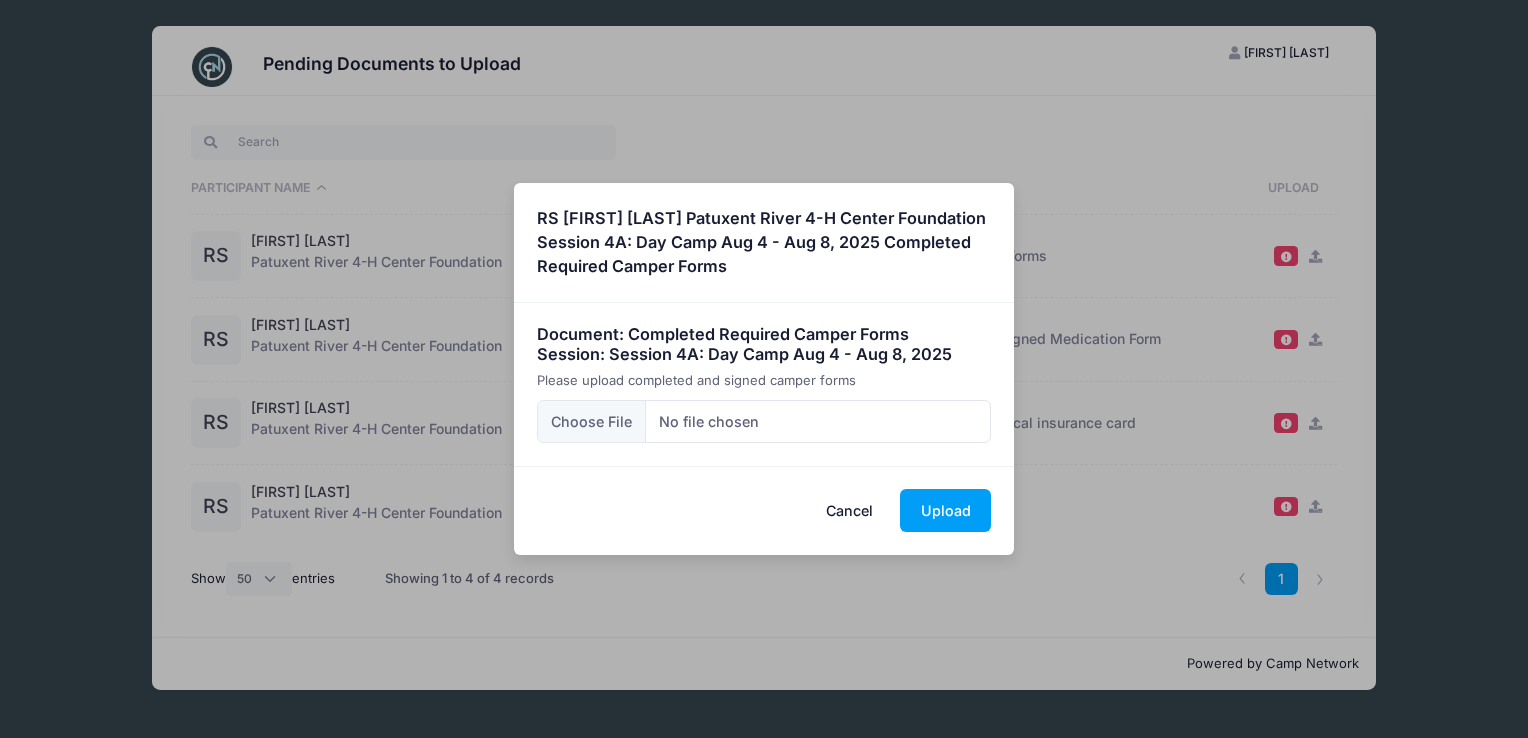 click on "Cancel" at bounding box center [850, 510] 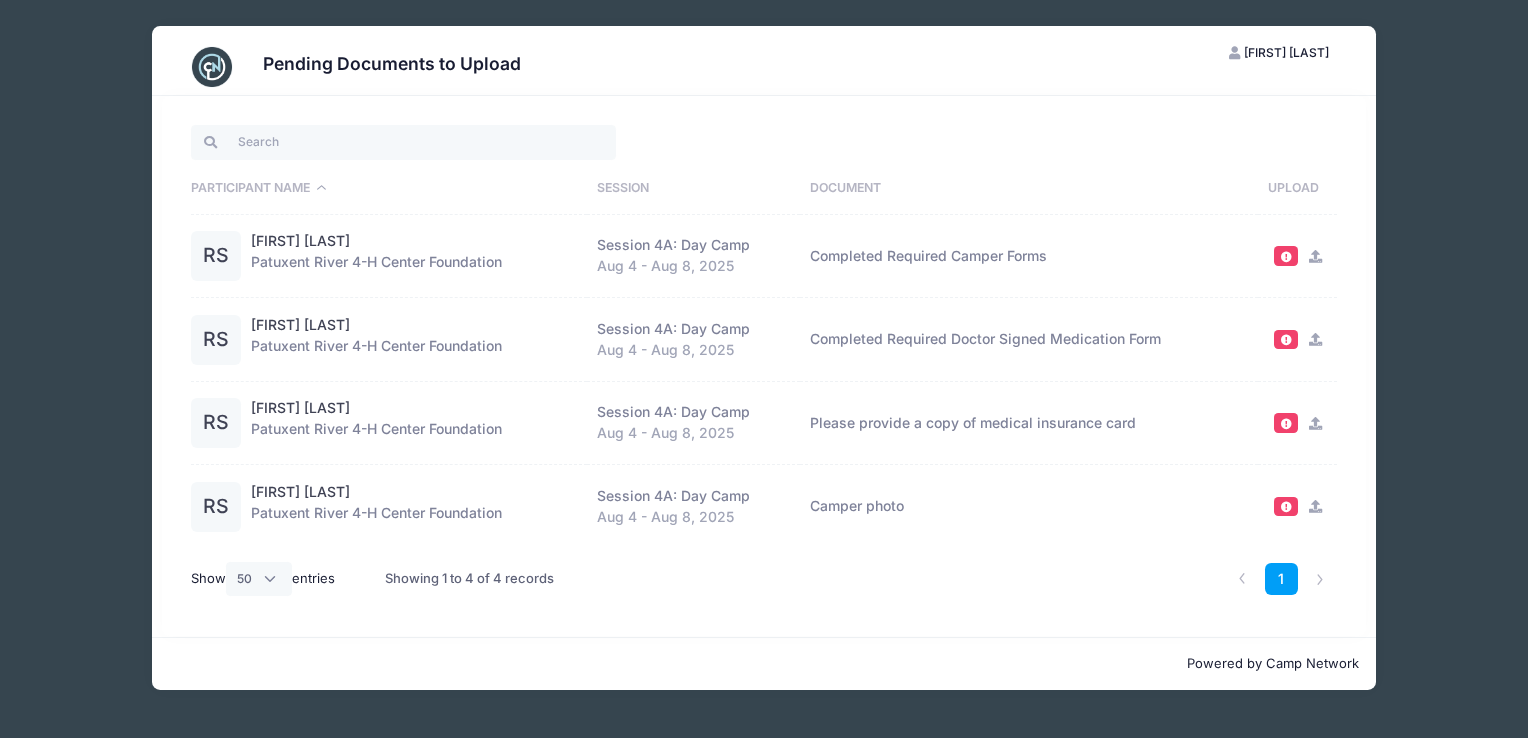 click at bounding box center [1315, 339] 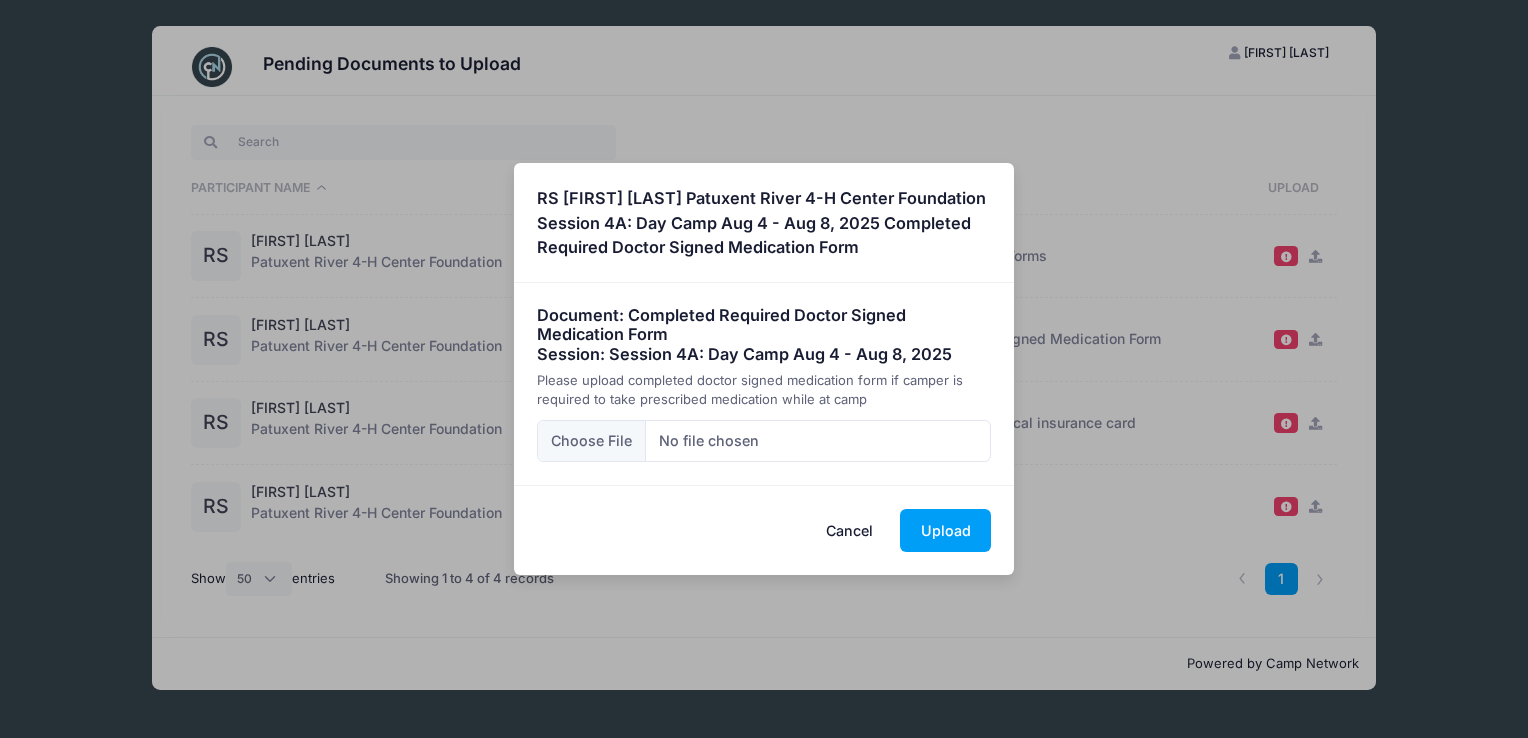 click on "Cancel" at bounding box center (850, 530) 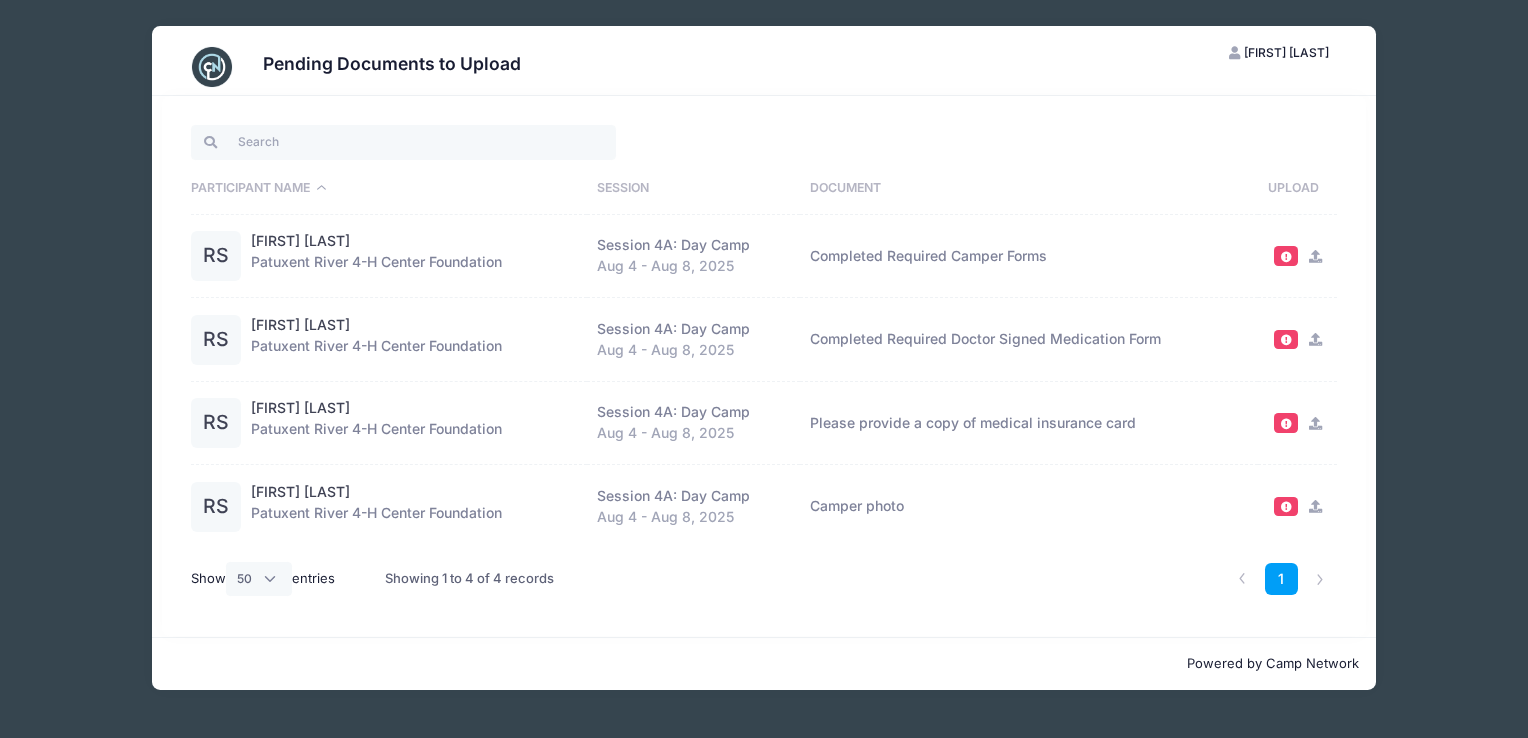 click at bounding box center [1315, 506] 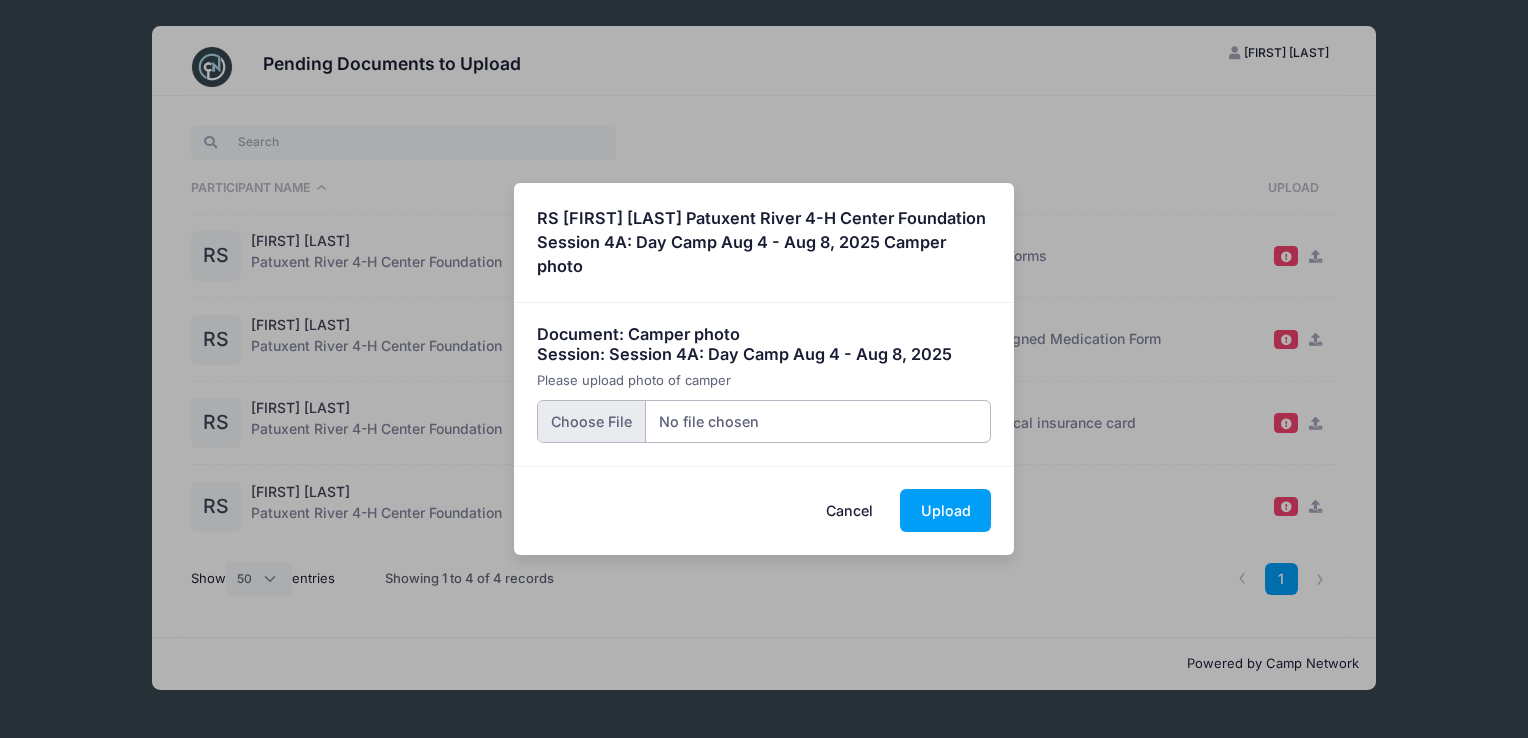 click at bounding box center [764, 421] 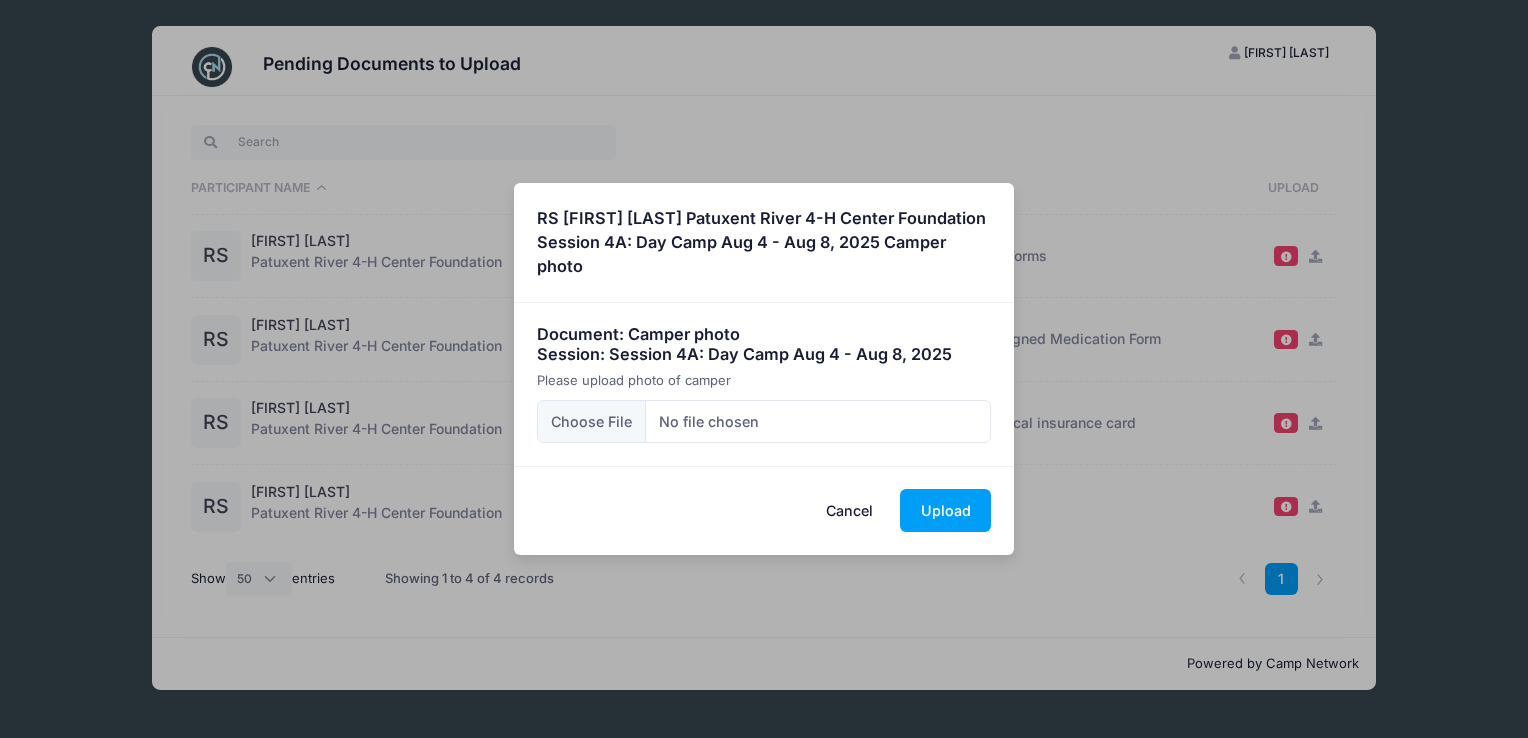 click on "Cancel" at bounding box center (850, 510) 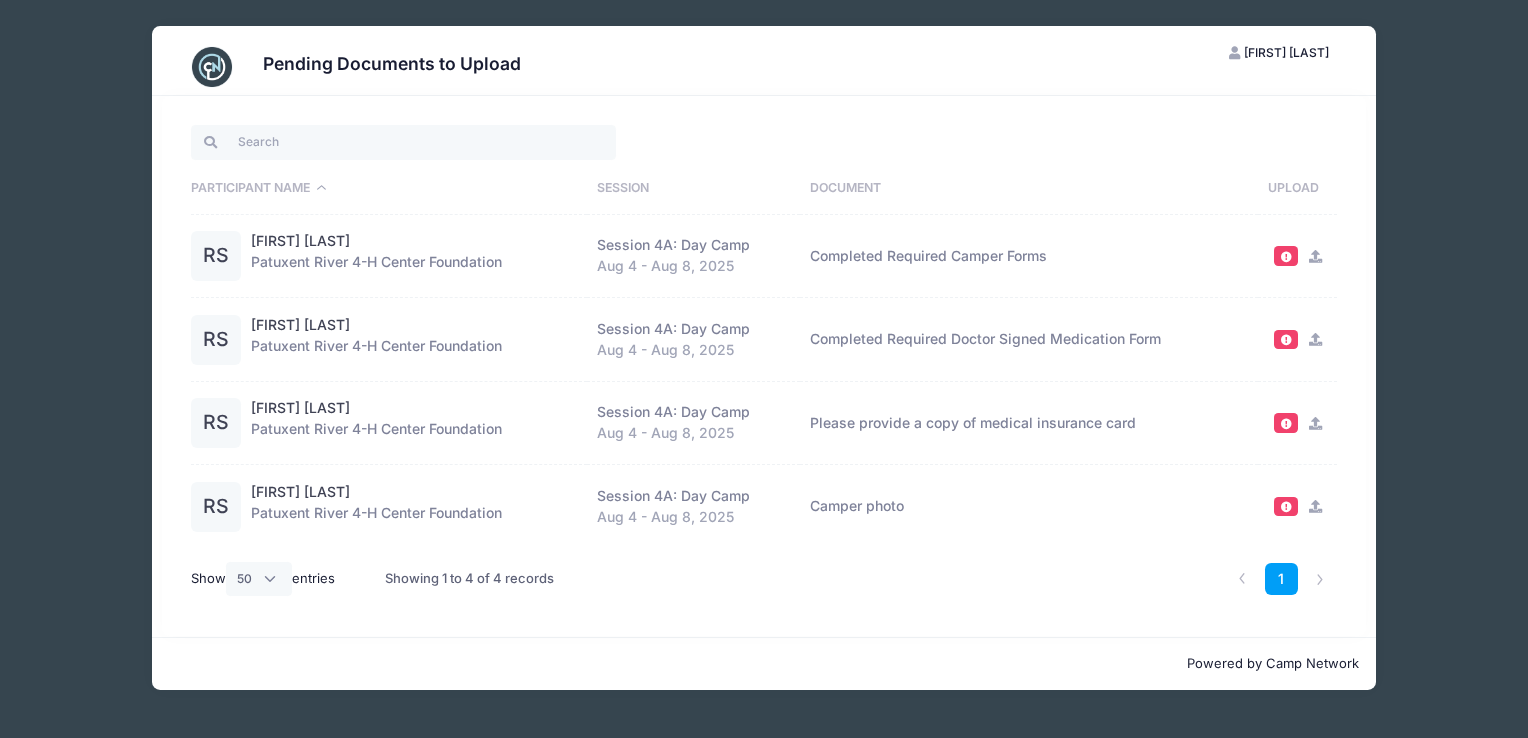 click at bounding box center [1315, 256] 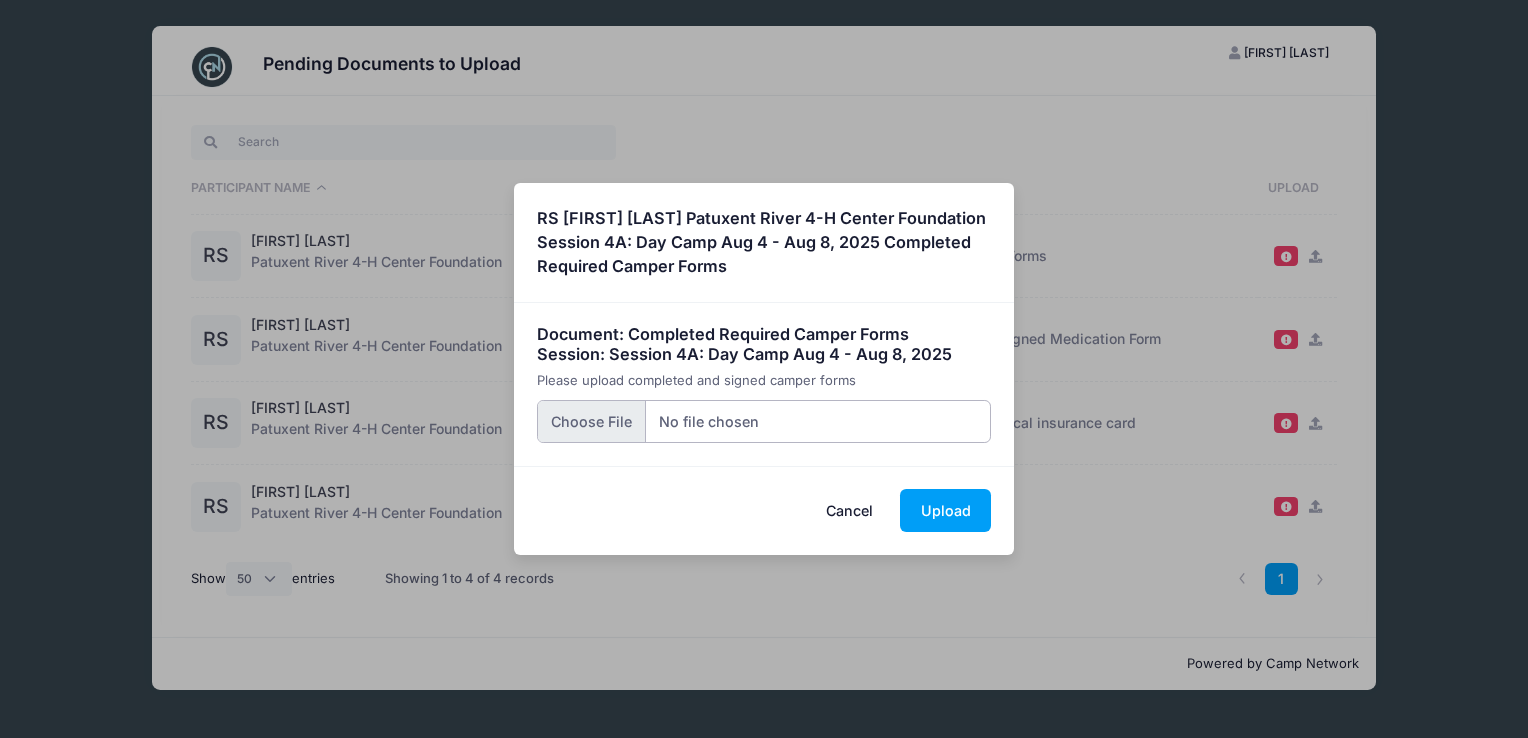 click at bounding box center (764, 421) 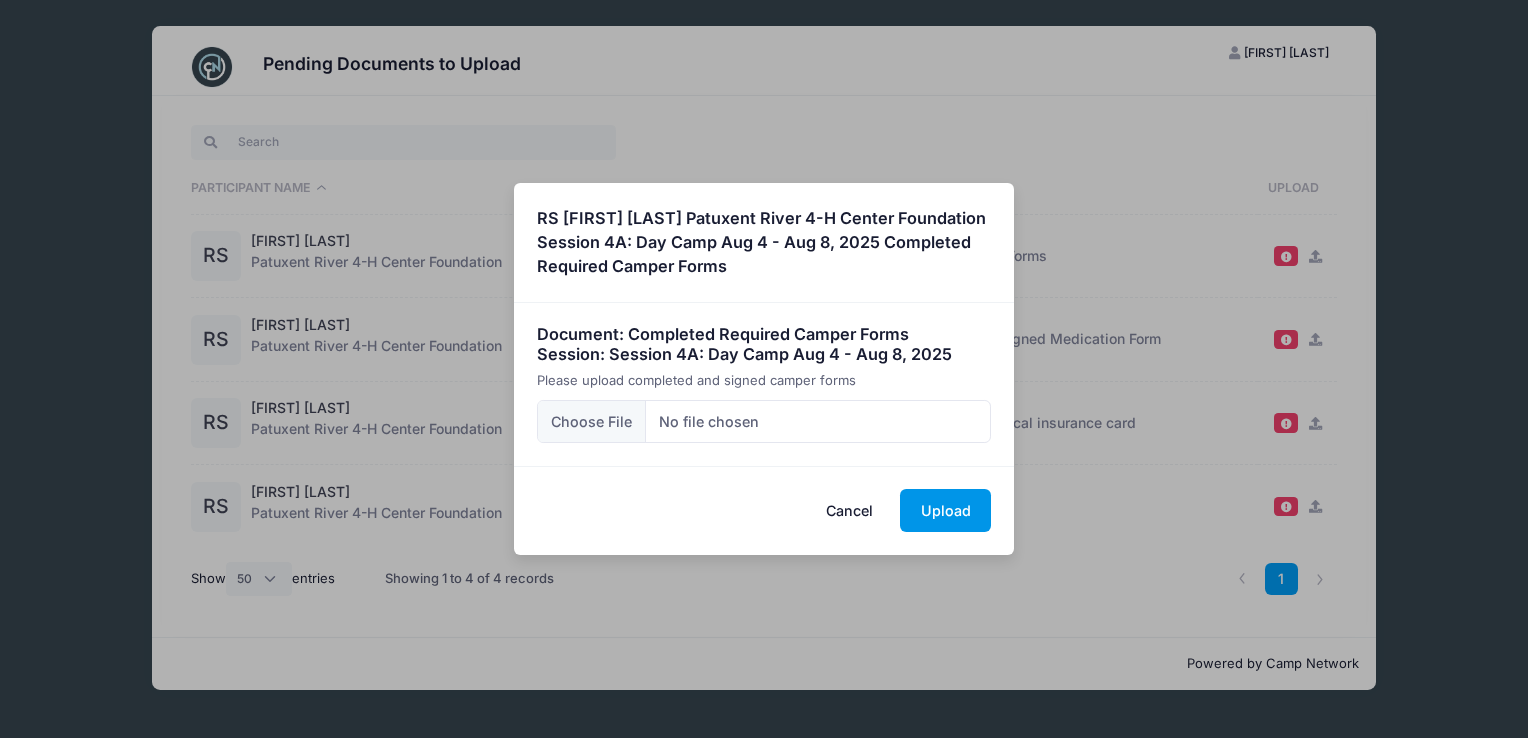 click on "Upload" at bounding box center [945, 510] 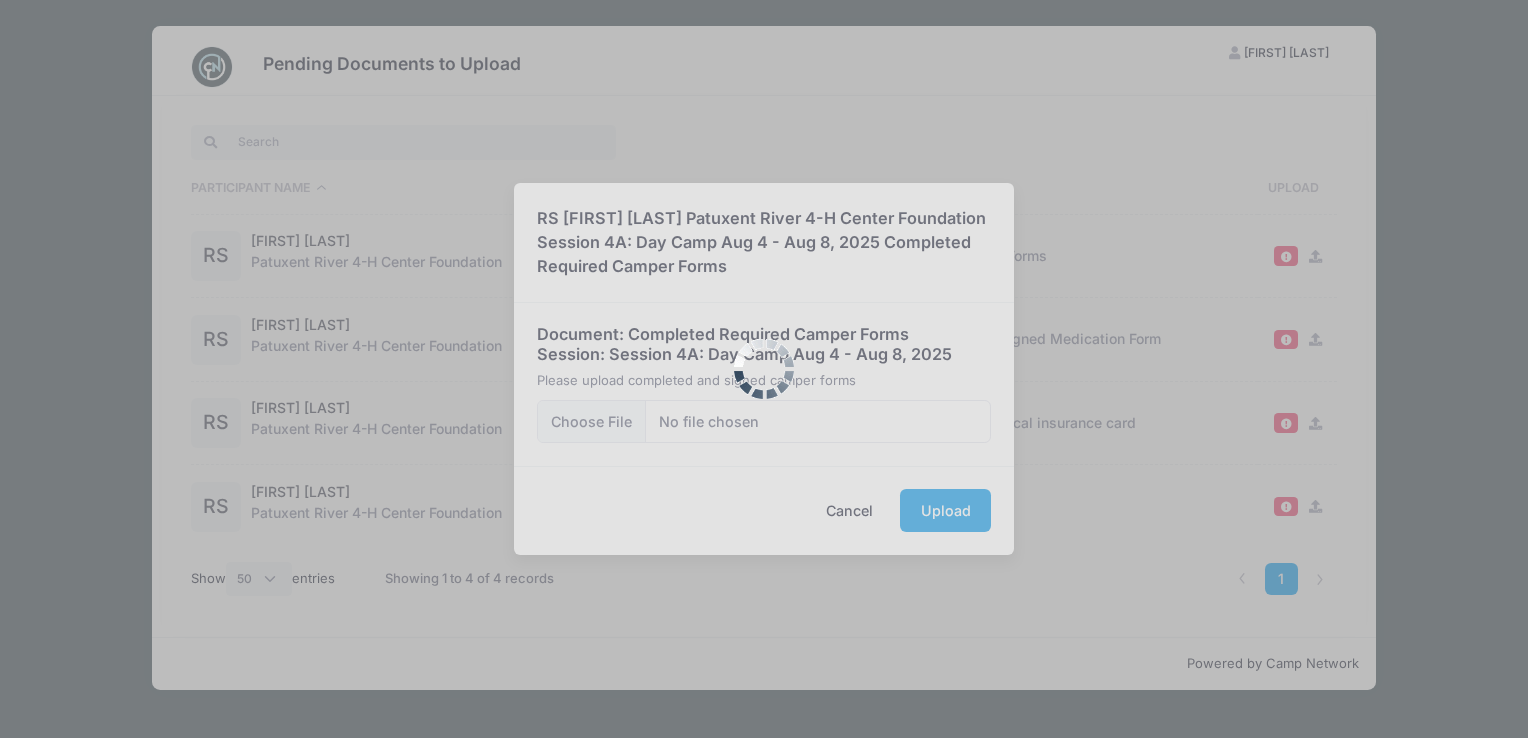 scroll, scrollTop: 0, scrollLeft: 0, axis: both 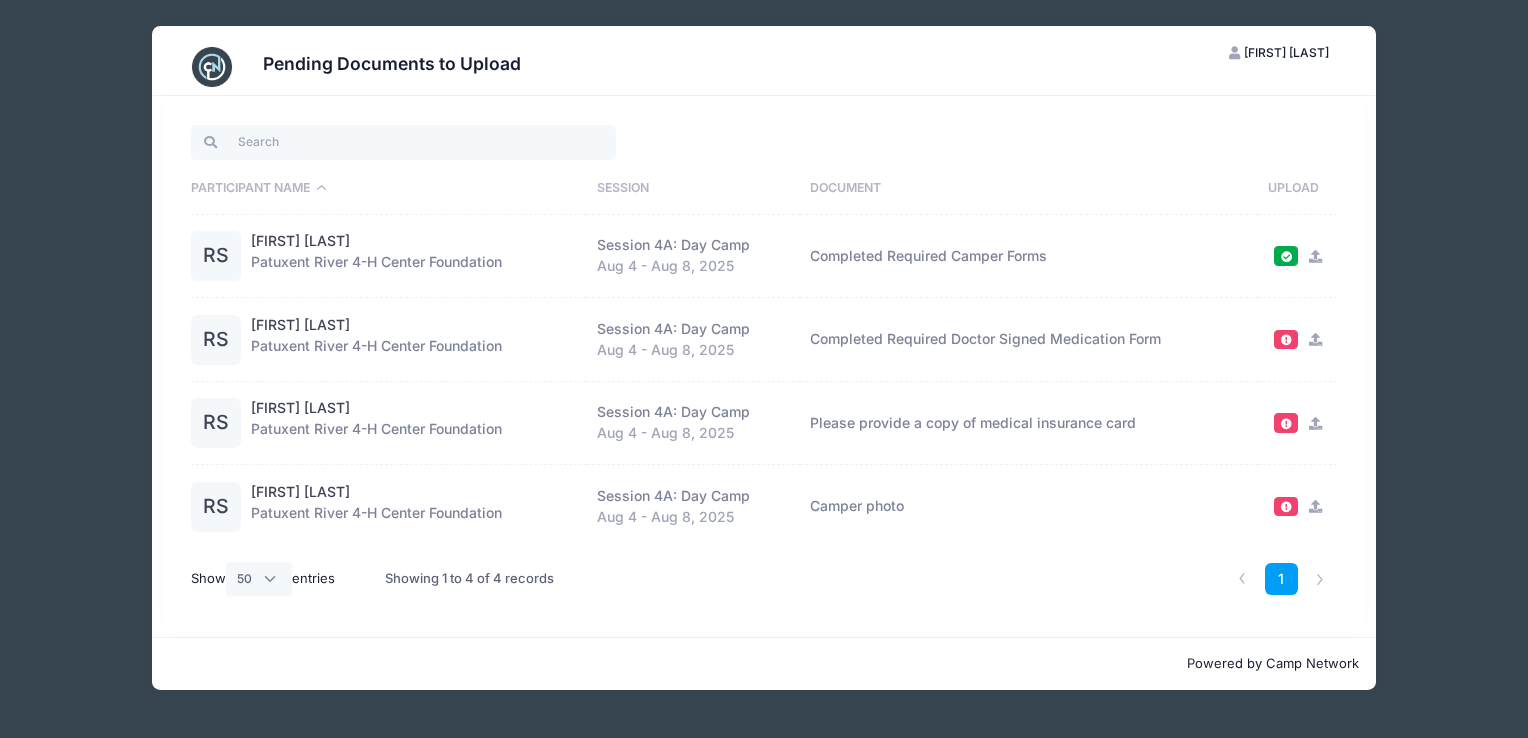 click at bounding box center (1315, 423) 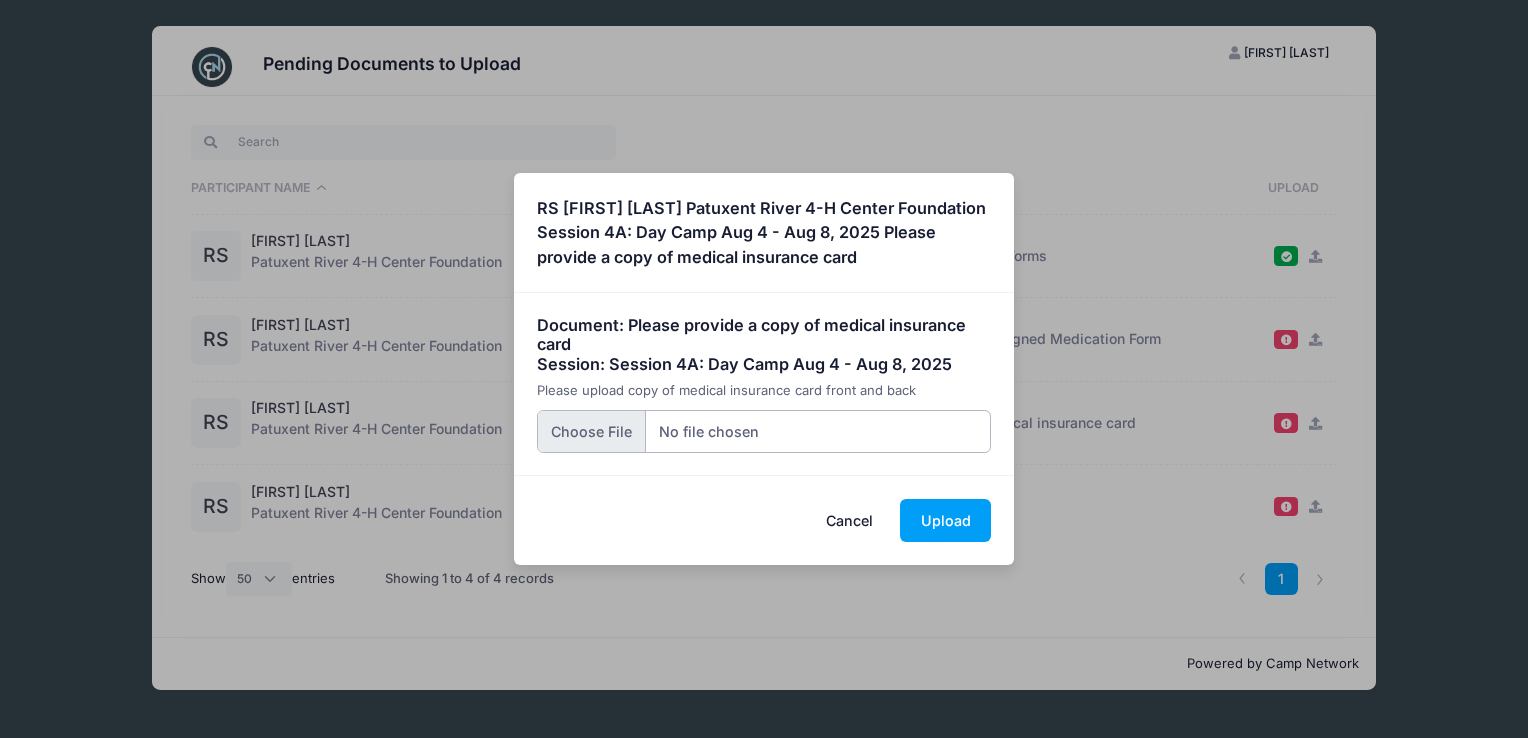 click at bounding box center (764, 431) 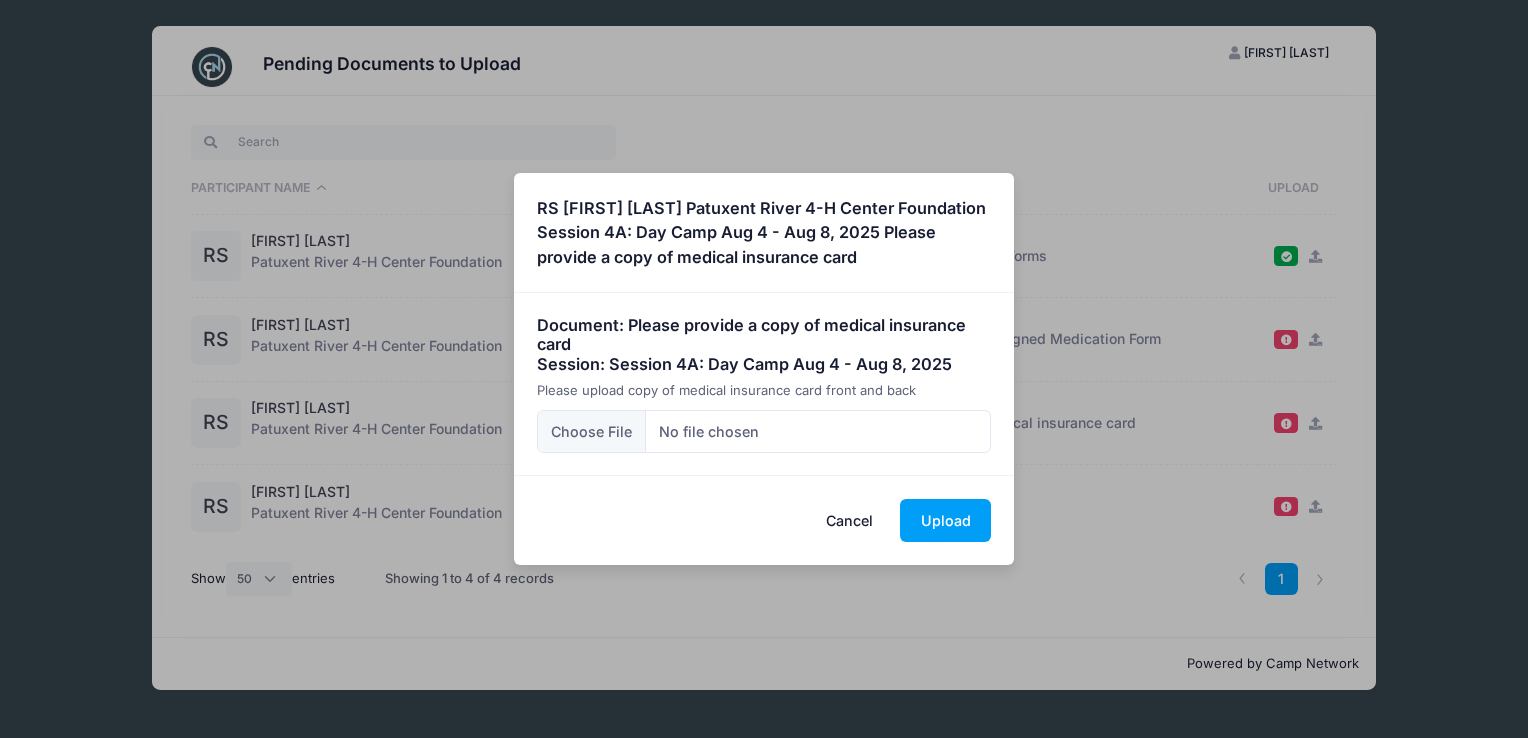 click on "Cancel" at bounding box center (850, 520) 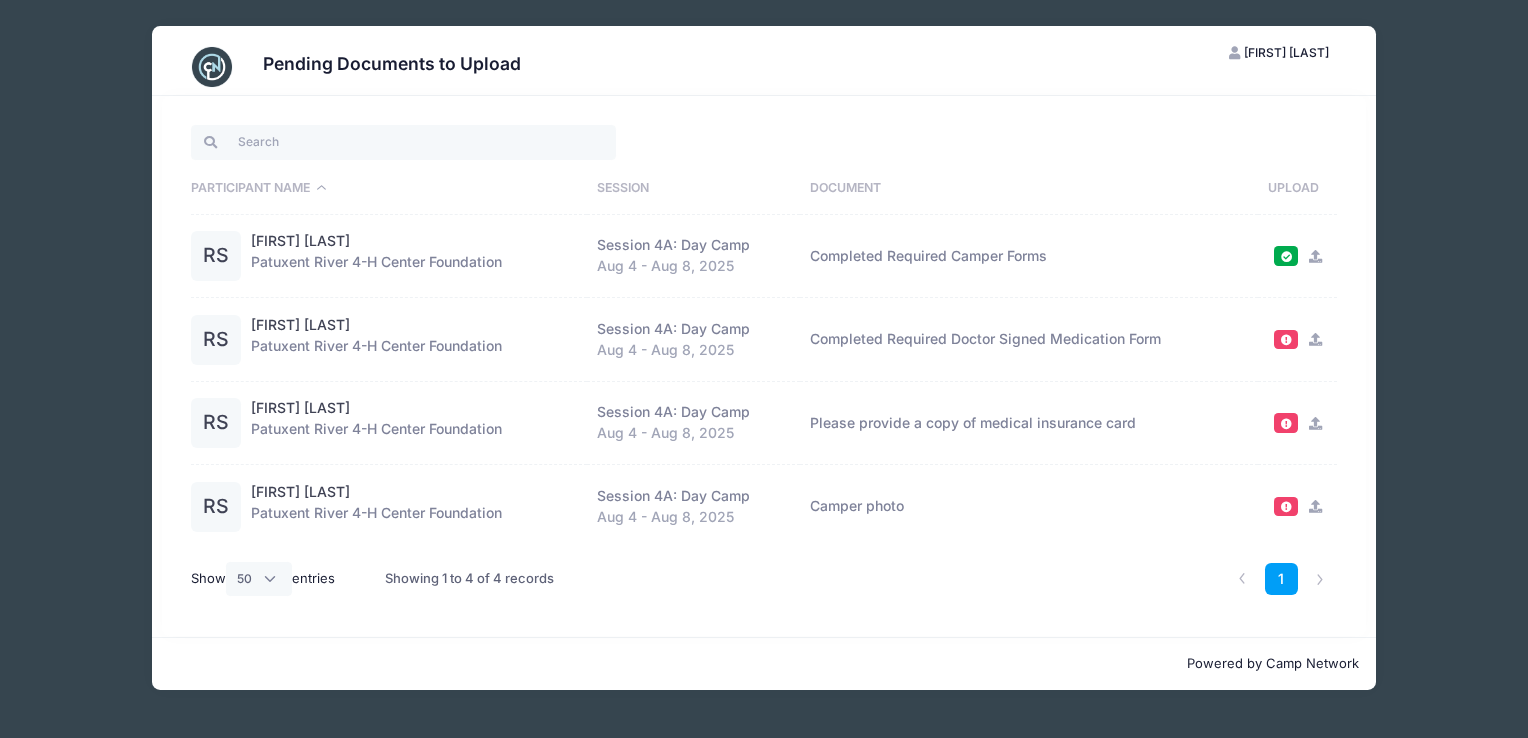 click at bounding box center [1315, 339] 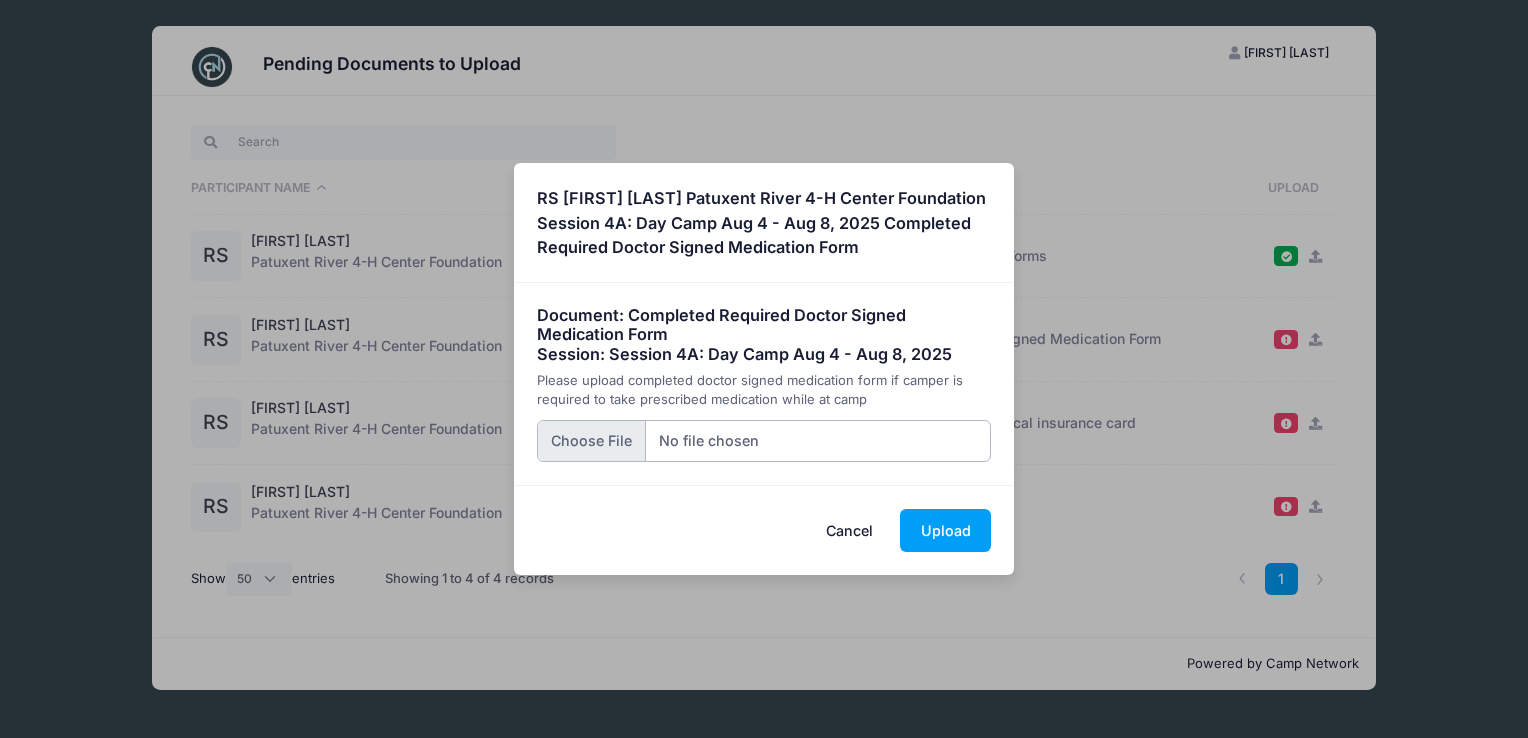 click at bounding box center (764, 441) 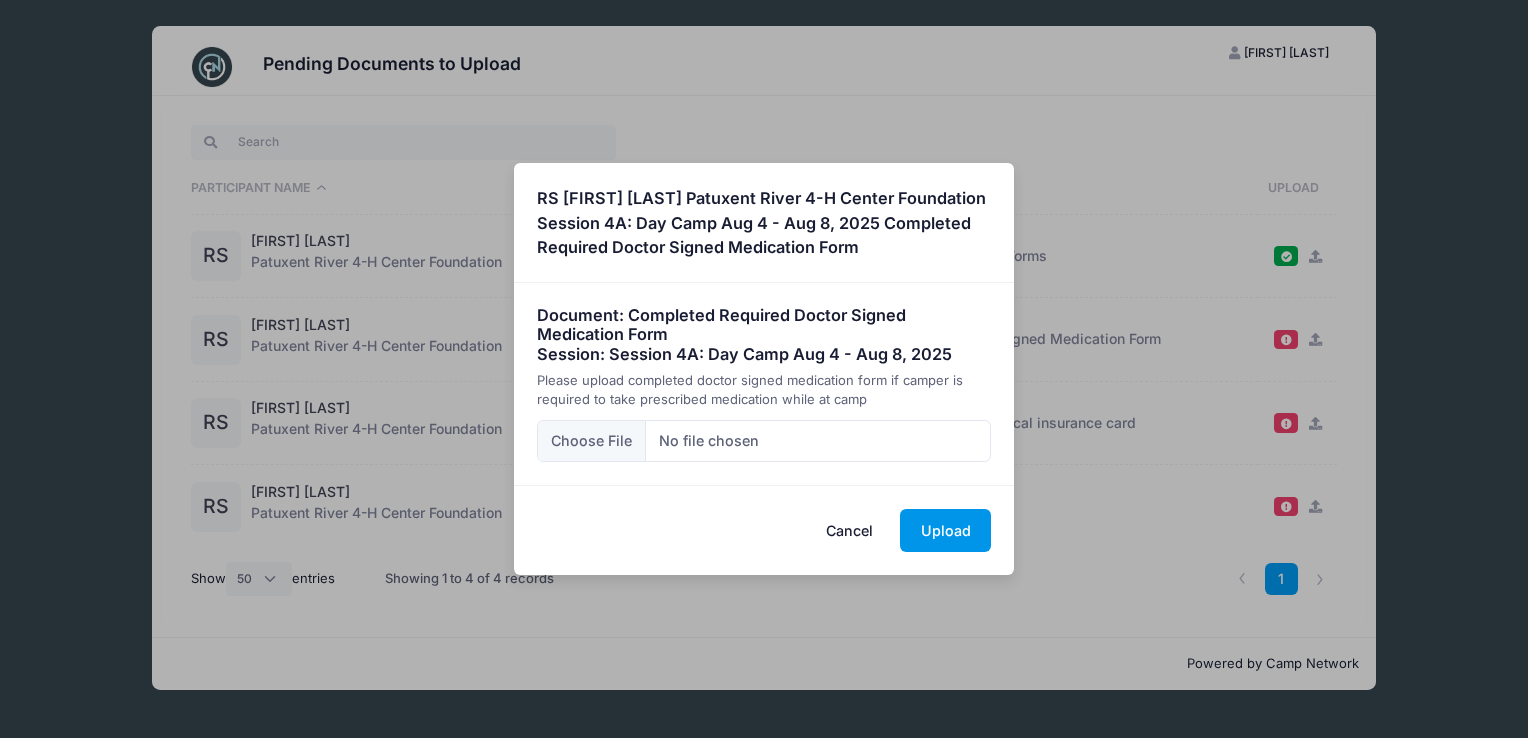 click on "Upload" at bounding box center (945, 530) 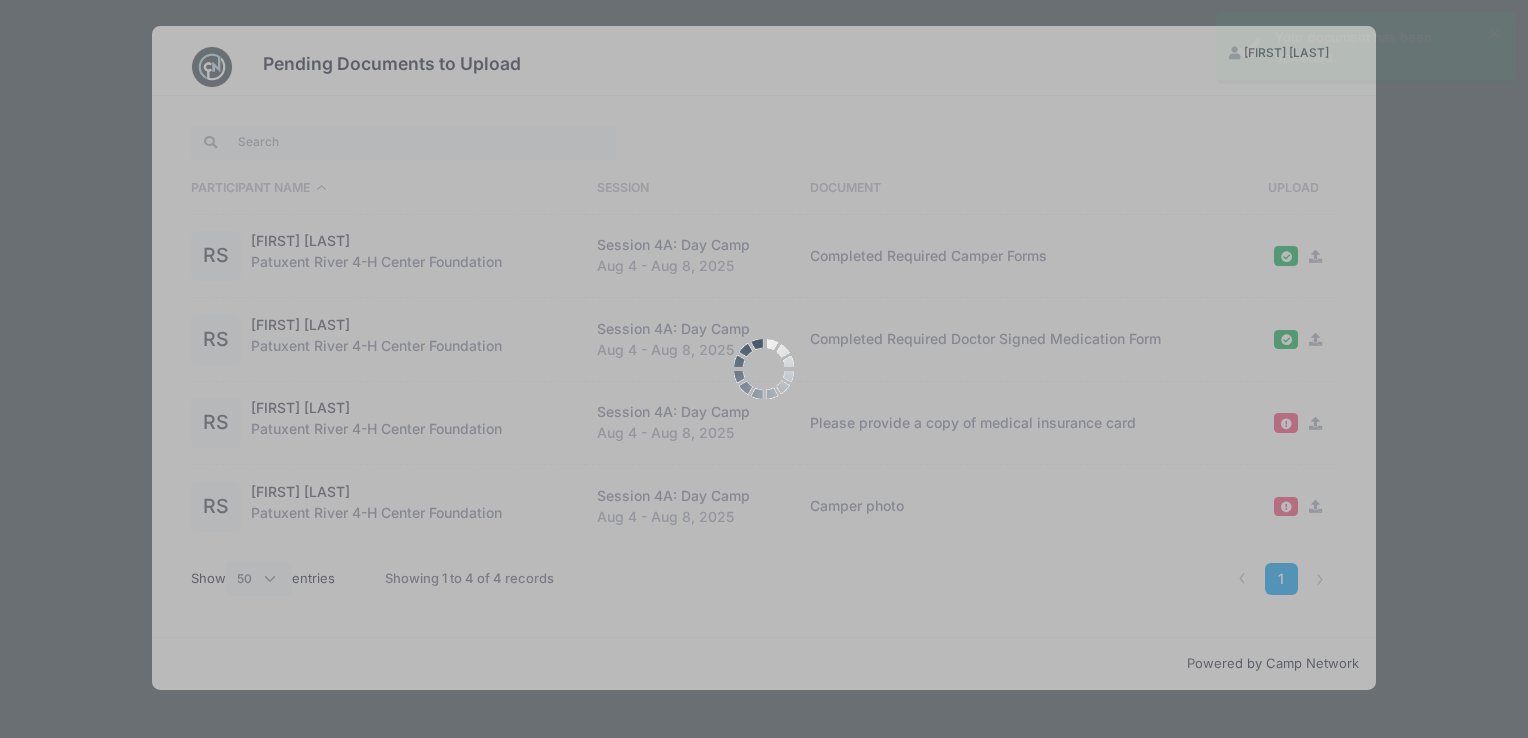 scroll, scrollTop: 0, scrollLeft: 0, axis: both 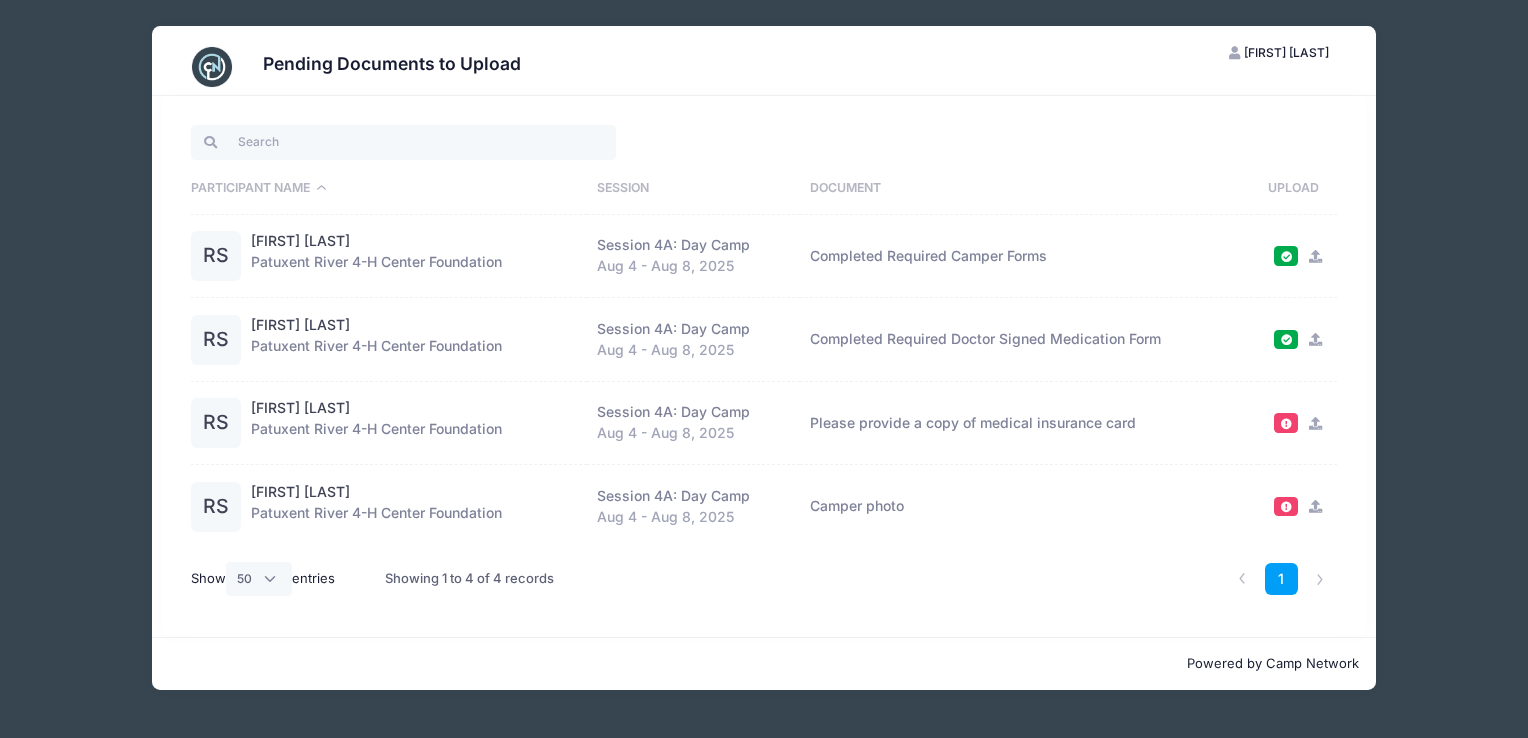 click at bounding box center (1315, 506) 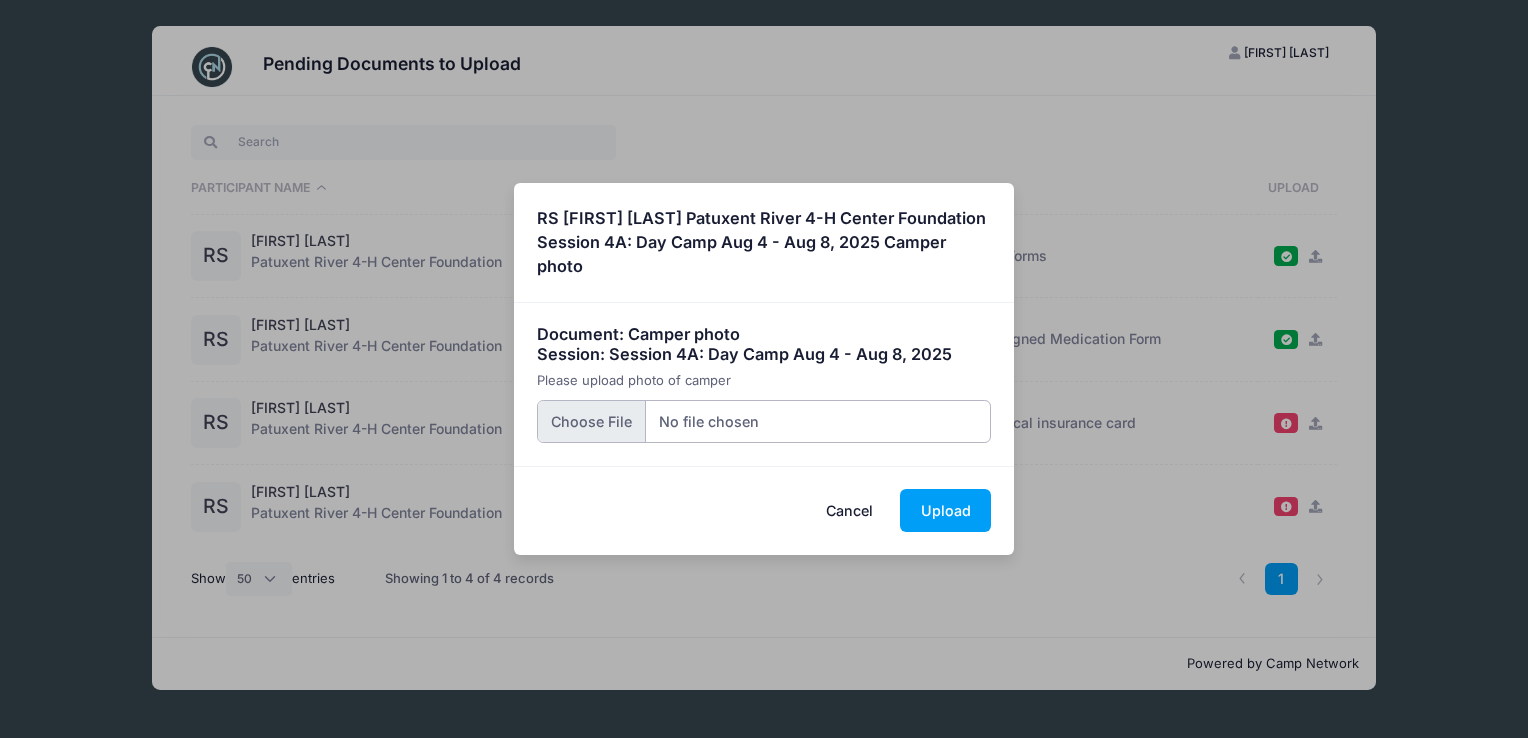 click at bounding box center [764, 421] 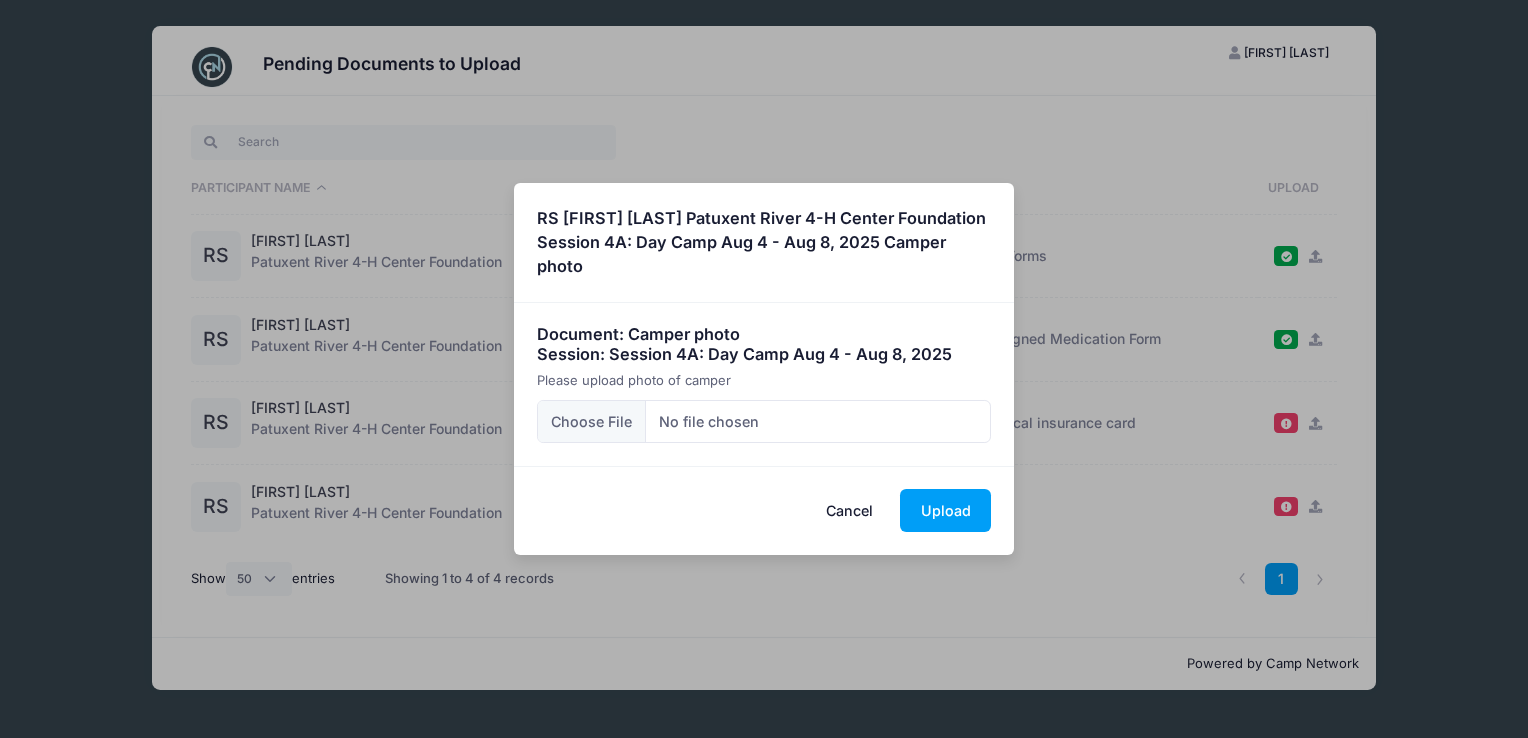 click on "Cancel" at bounding box center [850, 510] 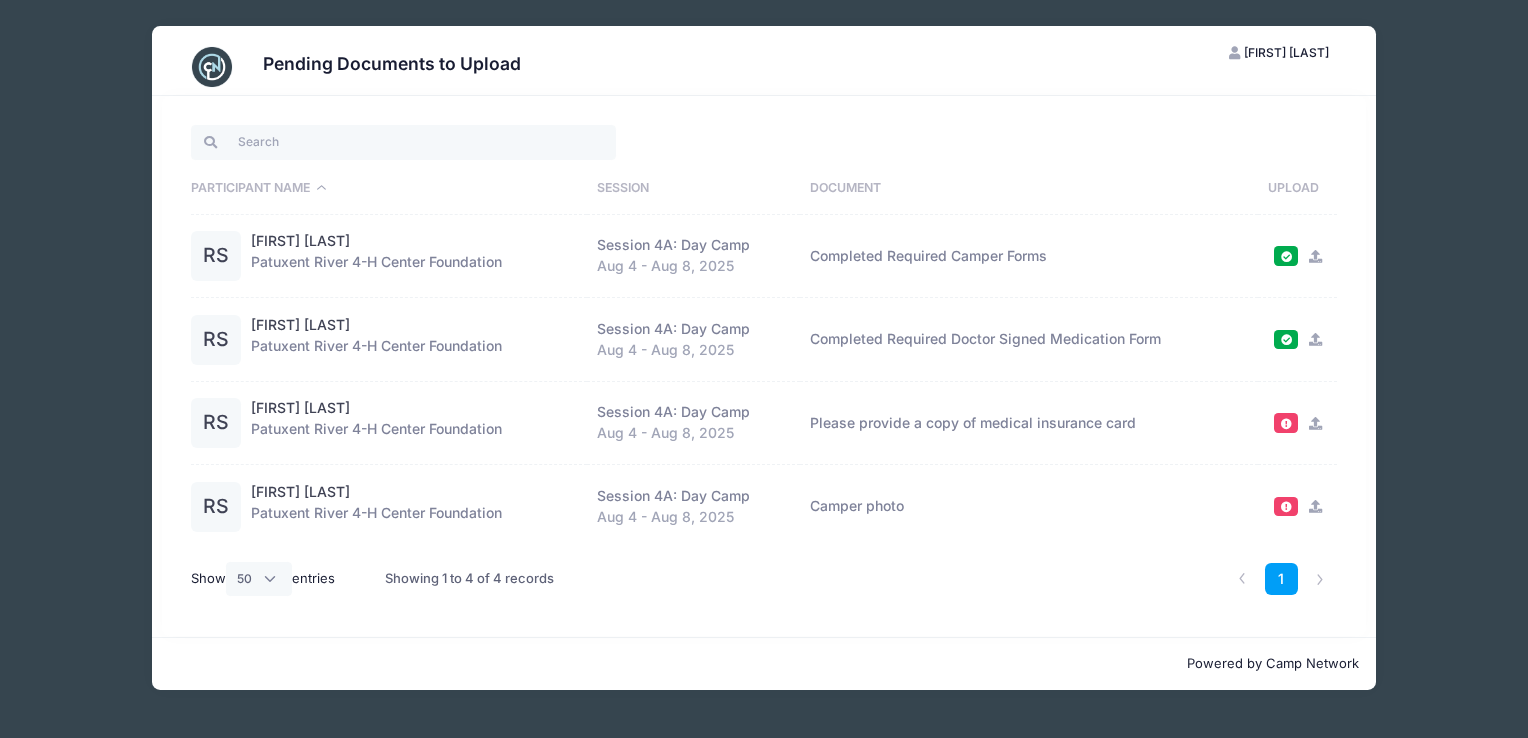 click at bounding box center (1315, 423) 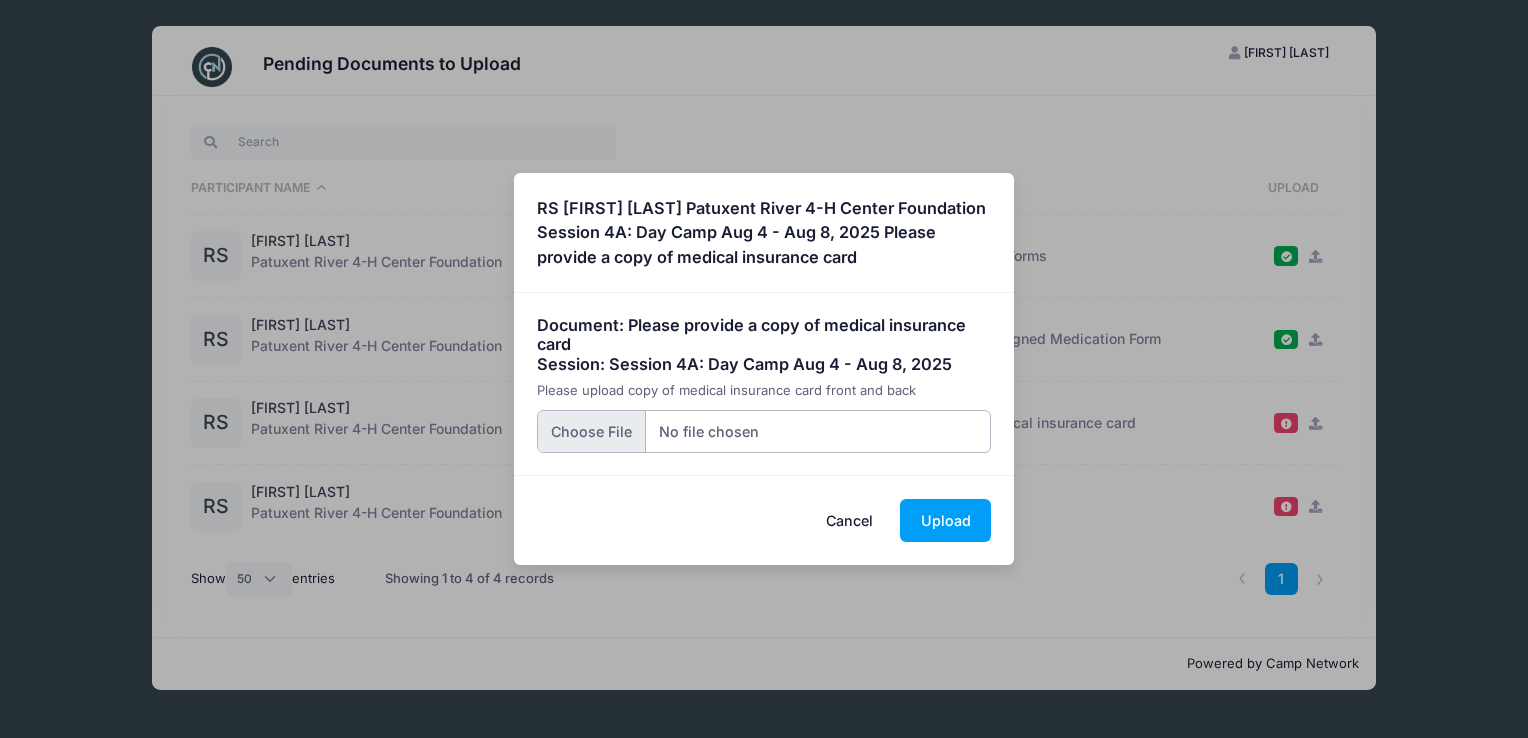 click at bounding box center [764, 431] 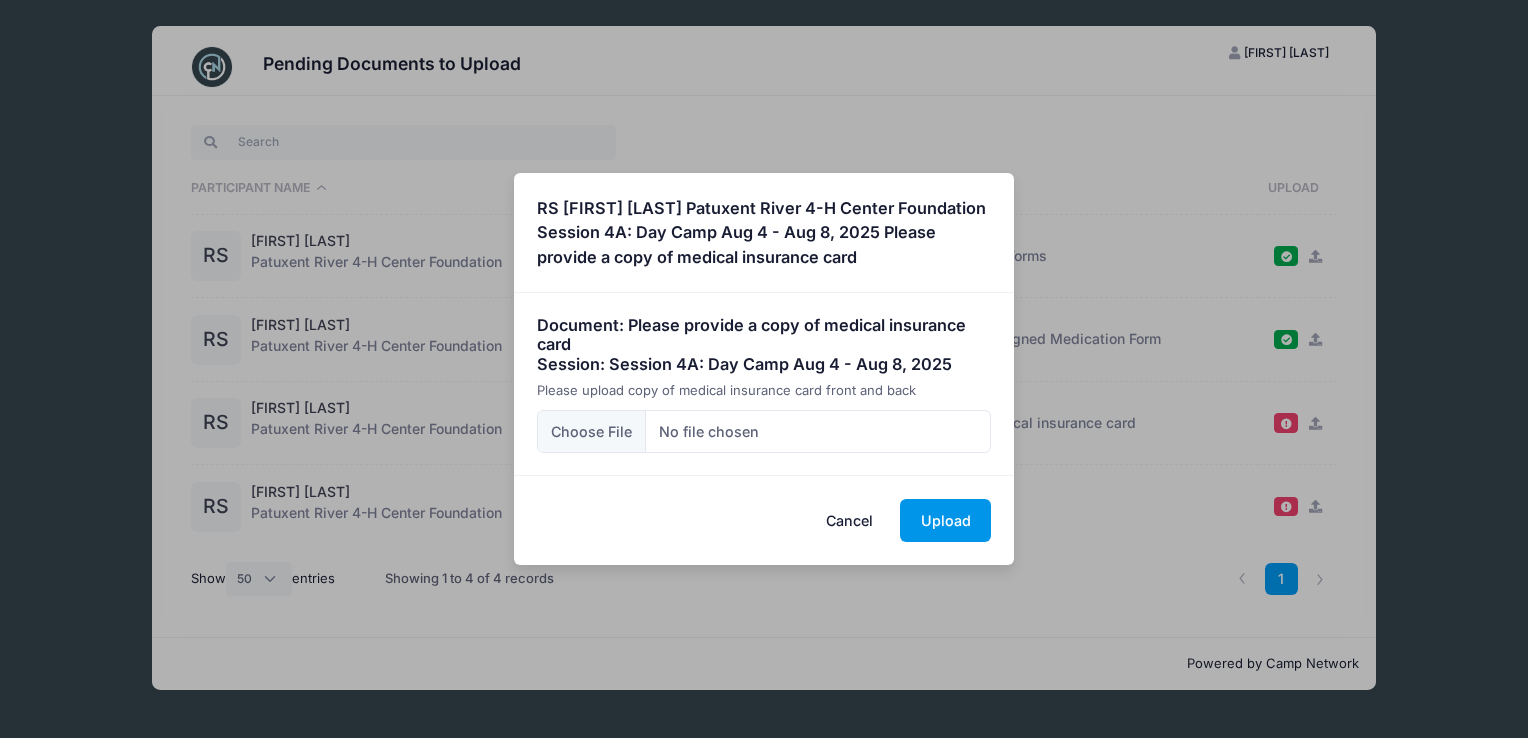 click on "Upload" at bounding box center (945, 520) 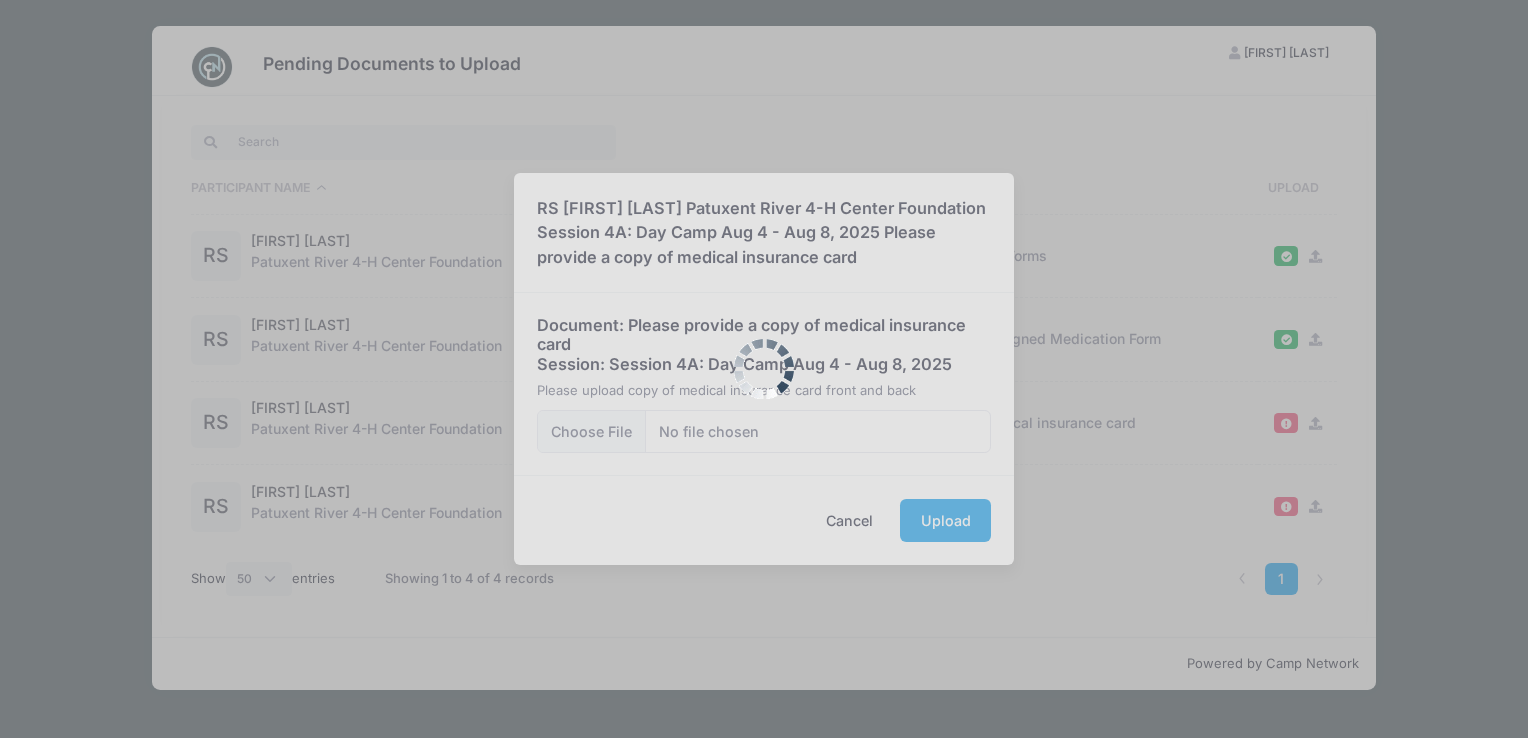 scroll, scrollTop: 0, scrollLeft: 0, axis: both 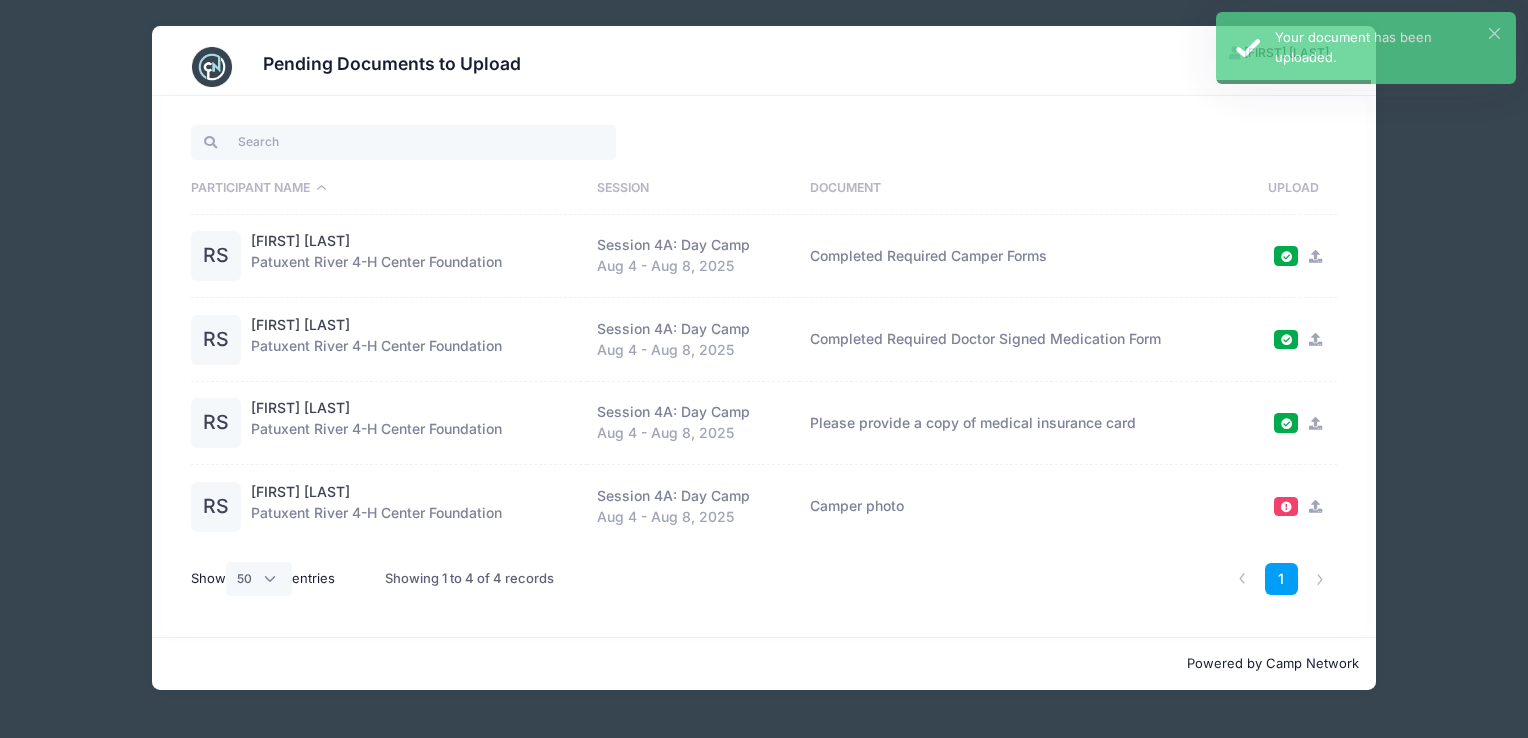click at bounding box center [1315, 506] 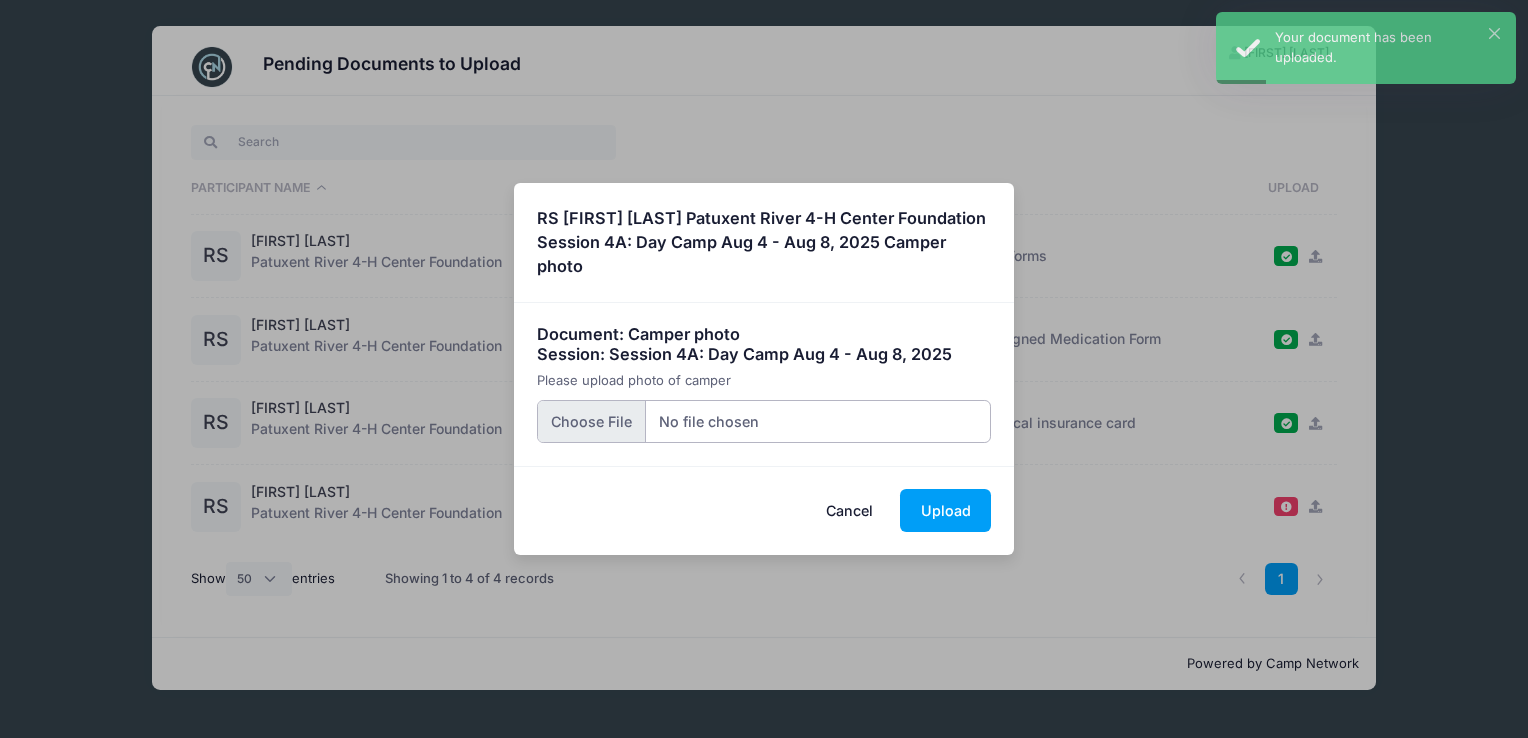 click at bounding box center (764, 421) 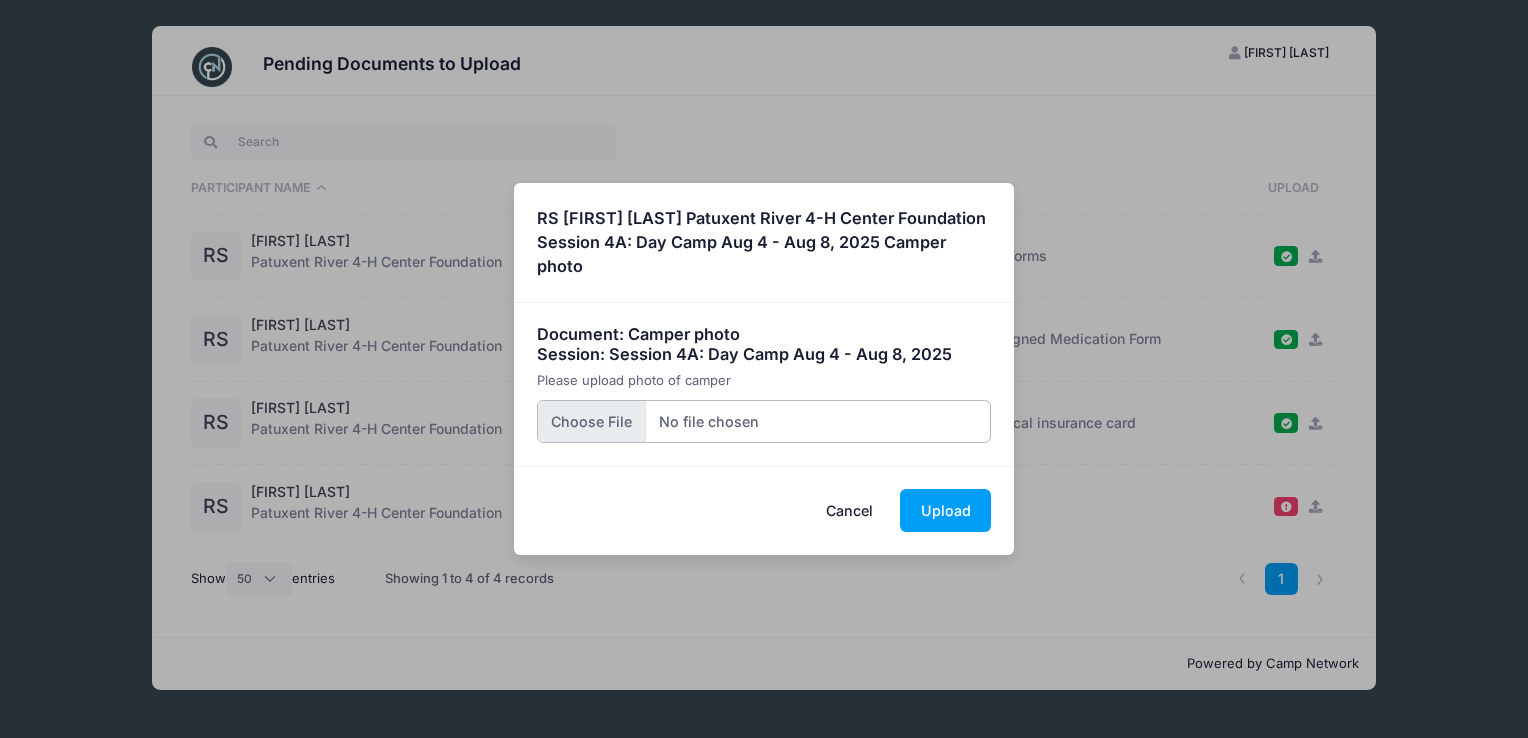 type on "C:\fakepath\IMG_8958 (1).jpg" 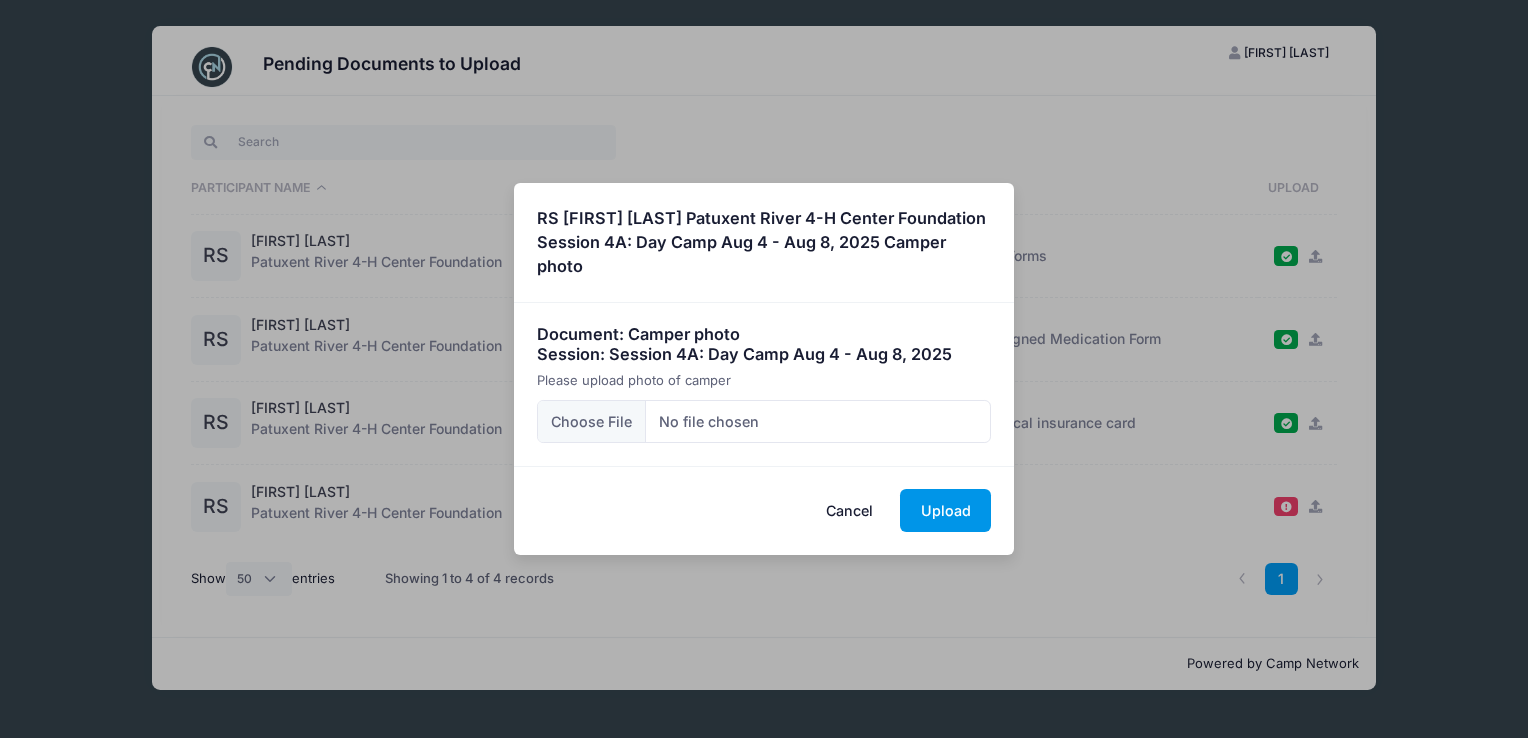 click on "Upload" at bounding box center (945, 510) 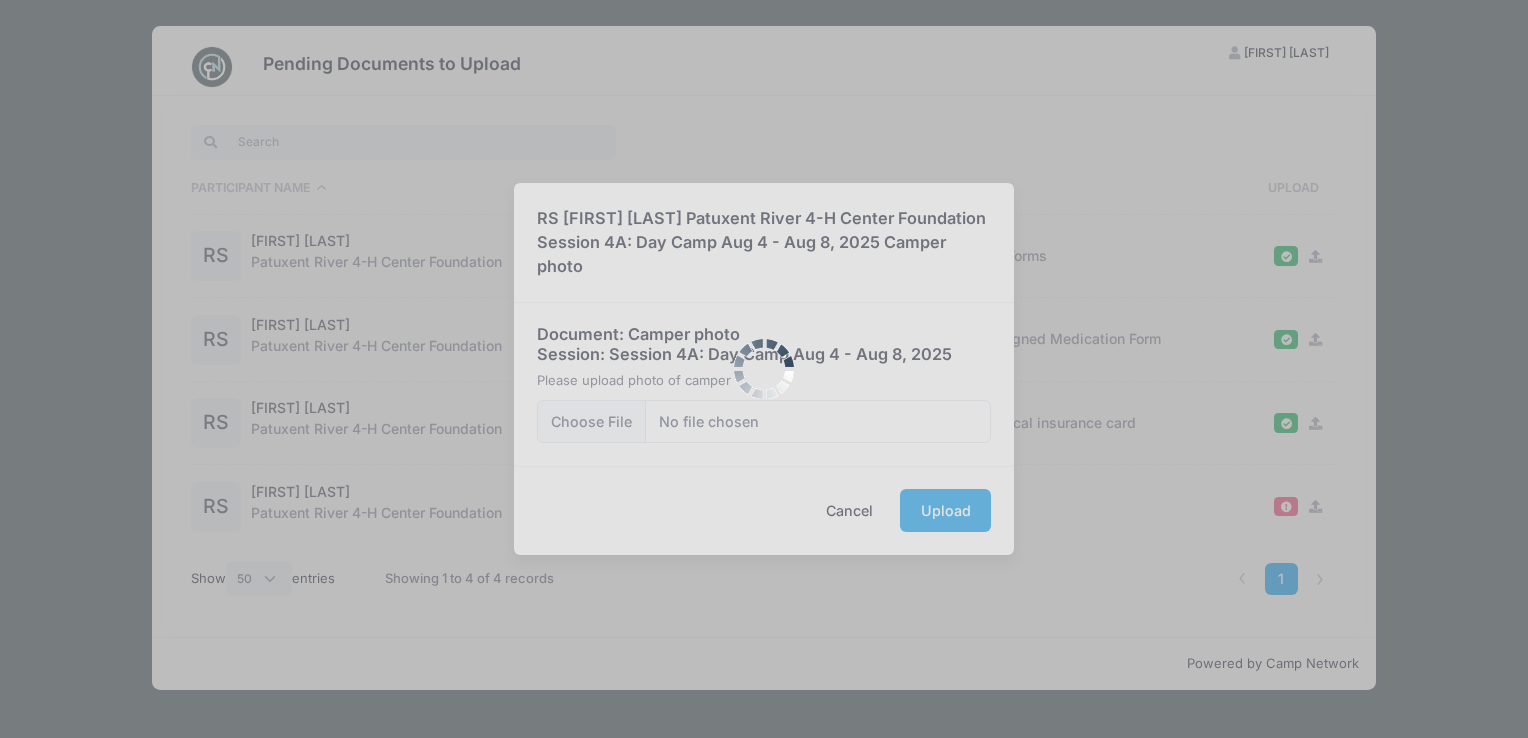 scroll, scrollTop: 0, scrollLeft: 0, axis: both 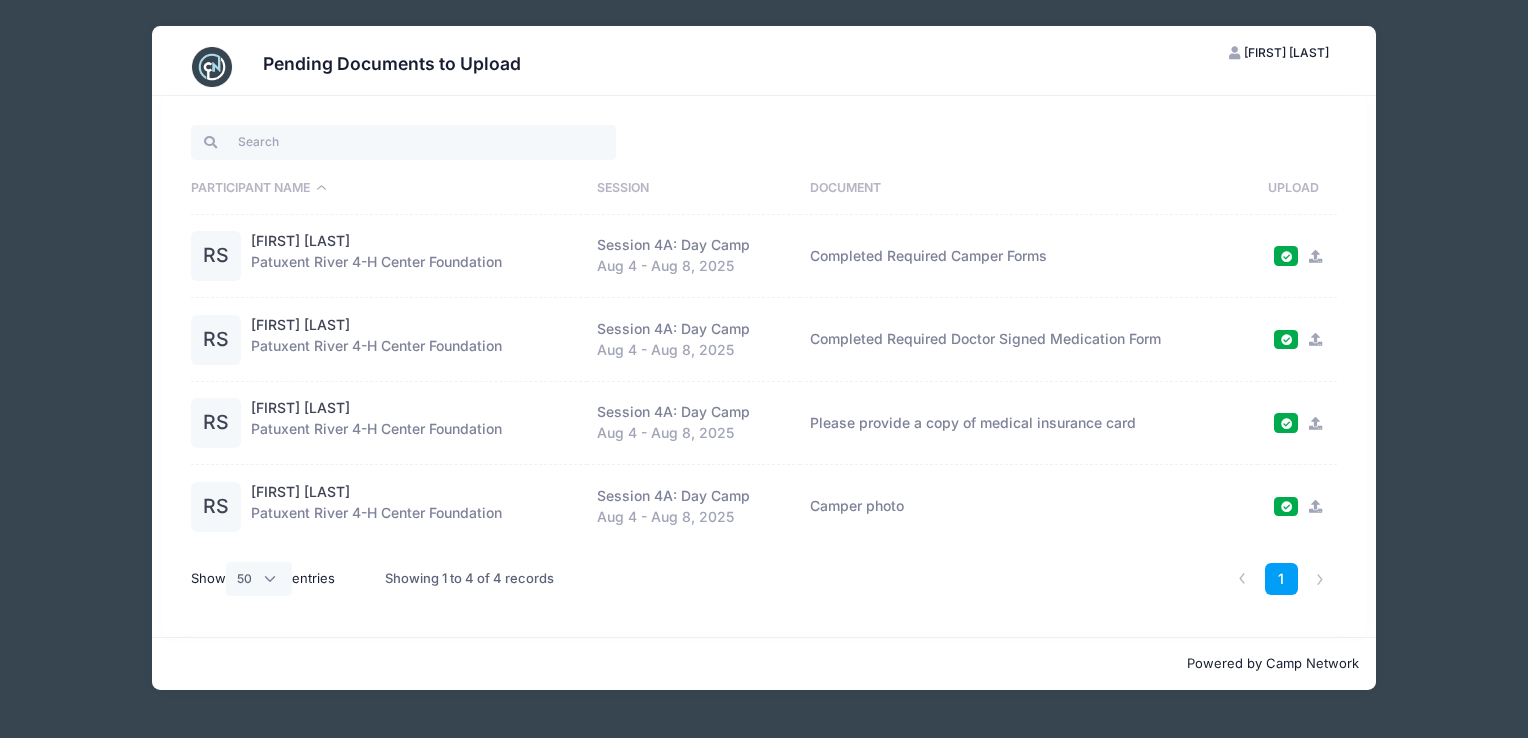click on "Pending Documents to Upload
SJ Setifah Jordan      My Account
Logout
Participant Name Session Document Upload
RS" at bounding box center (764, 358) 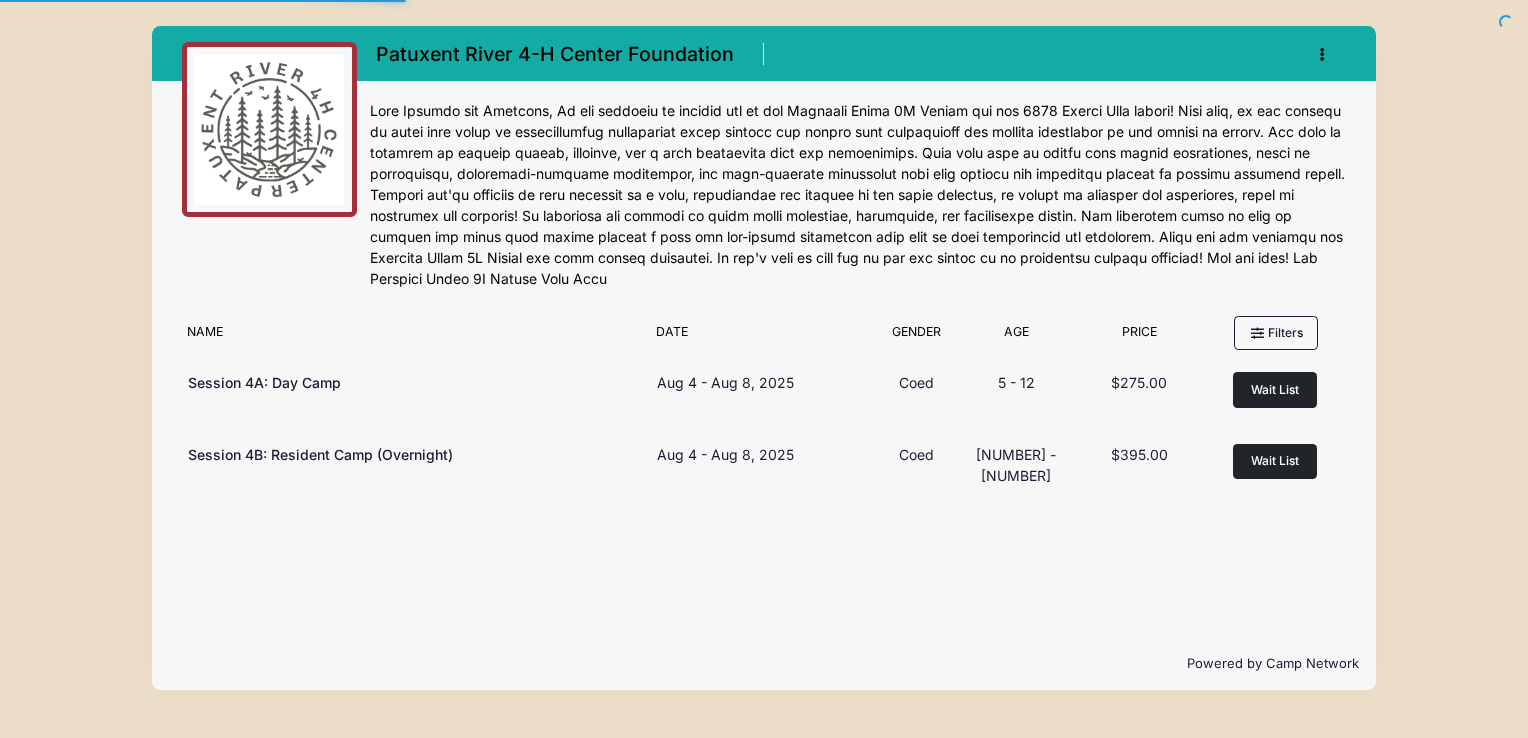 scroll, scrollTop: 0, scrollLeft: 0, axis: both 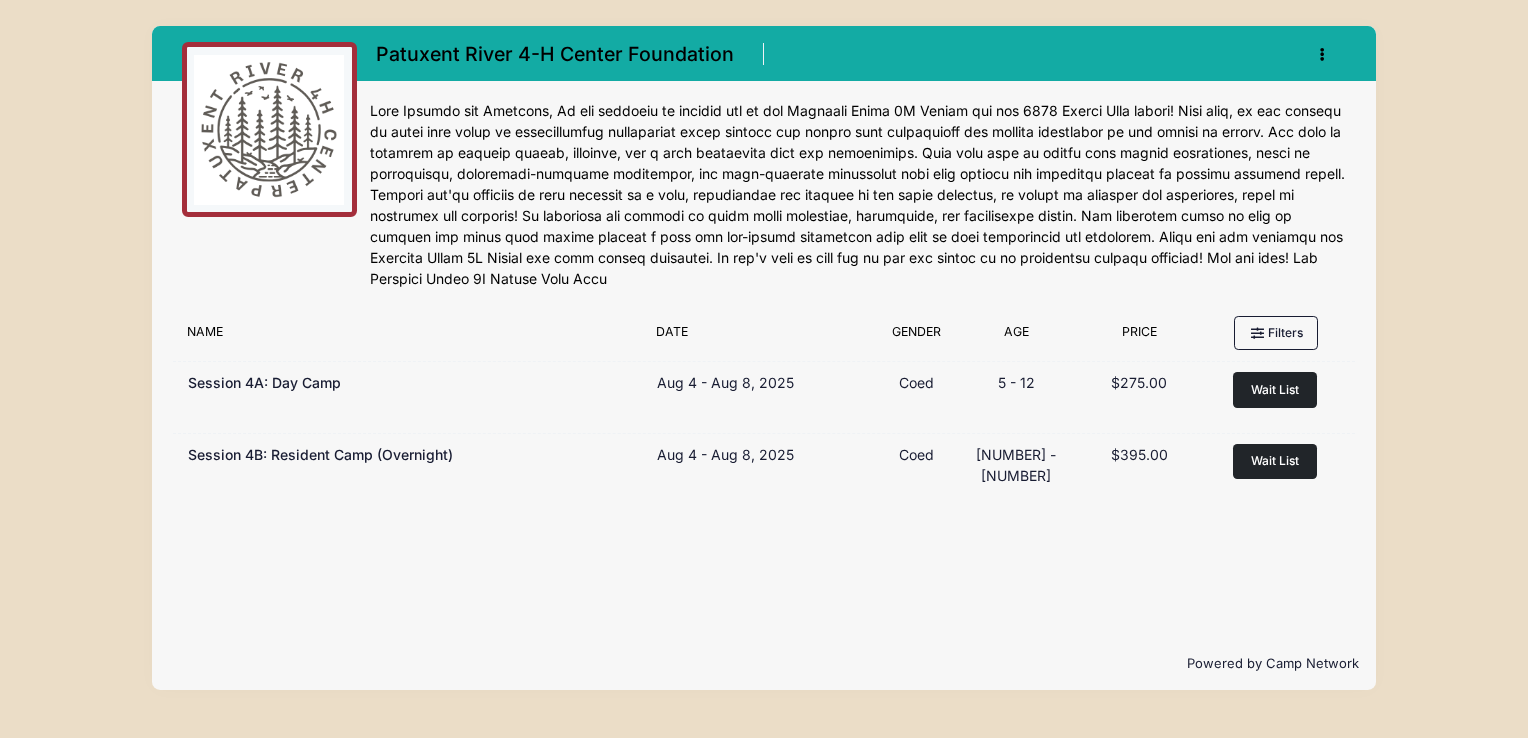 click at bounding box center (1322, 54) 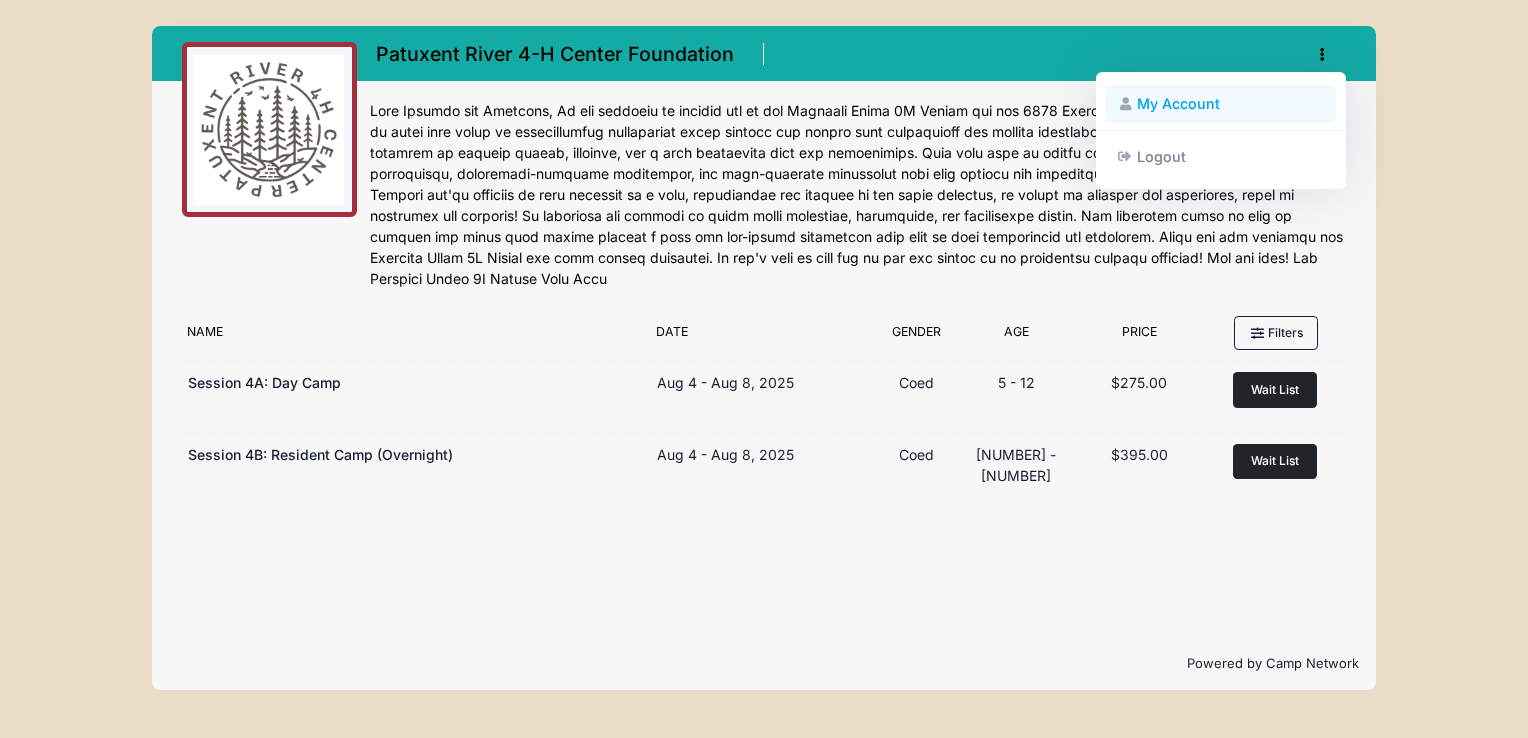 click on "My Account" at bounding box center (1221, 104) 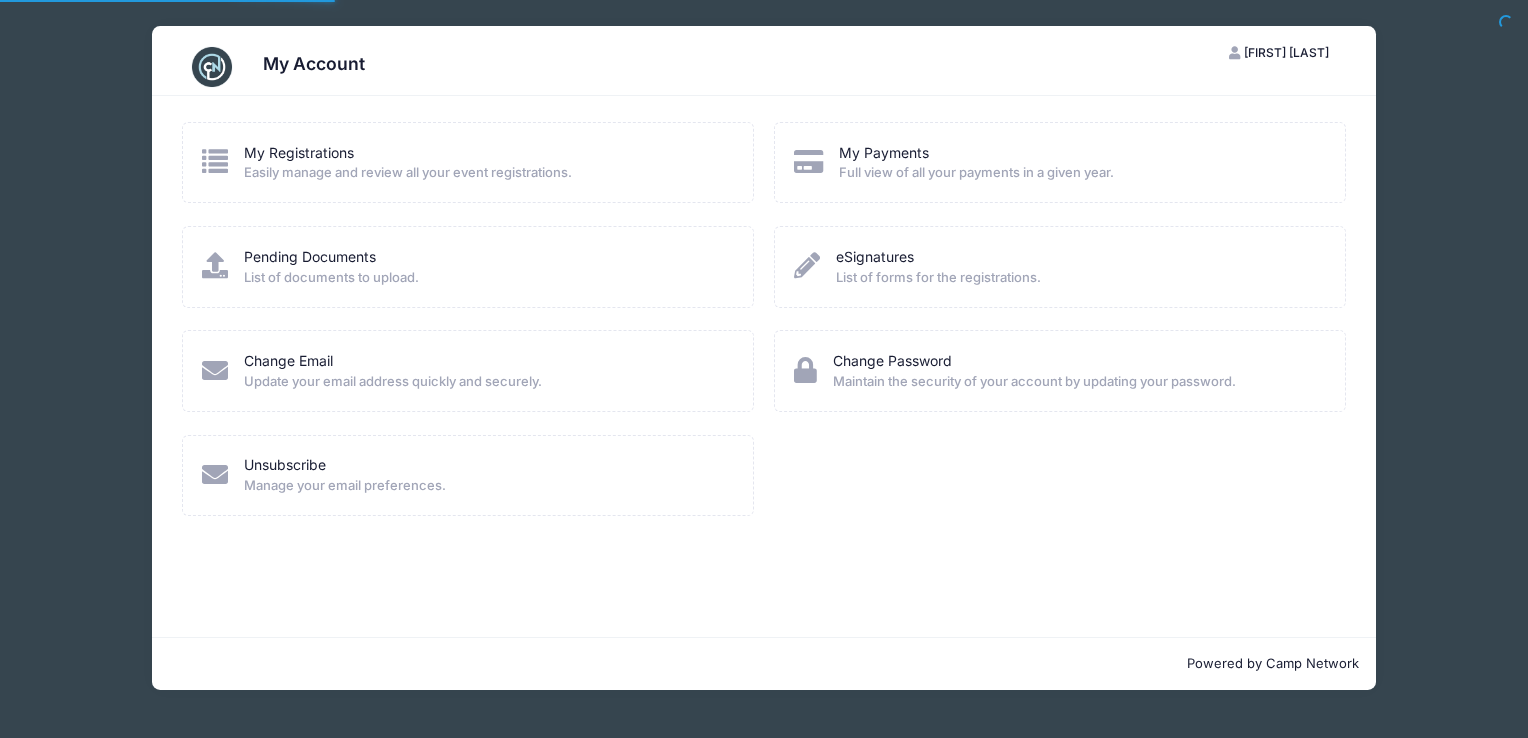 scroll, scrollTop: 0, scrollLeft: 0, axis: both 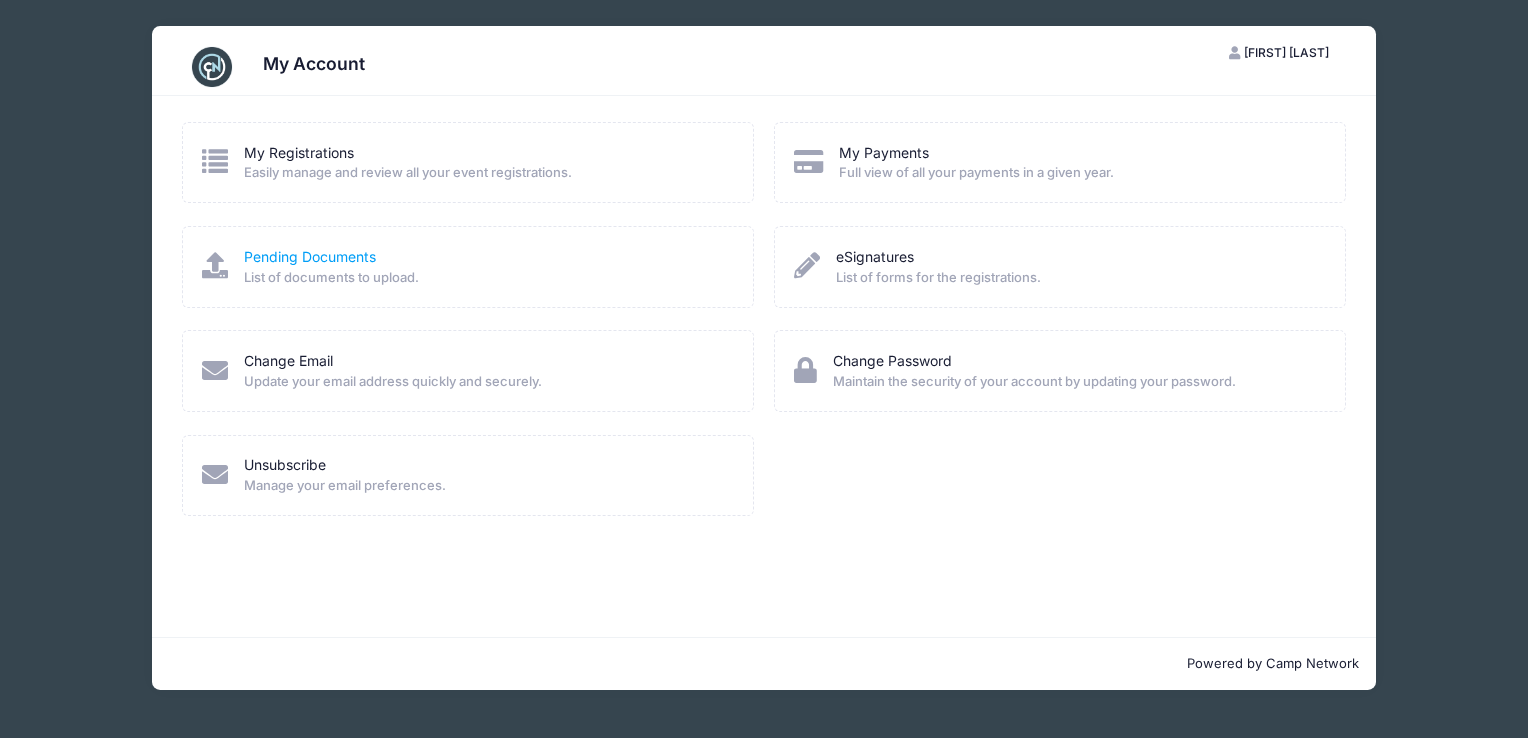 click on "Pending Documents" at bounding box center (310, 256) 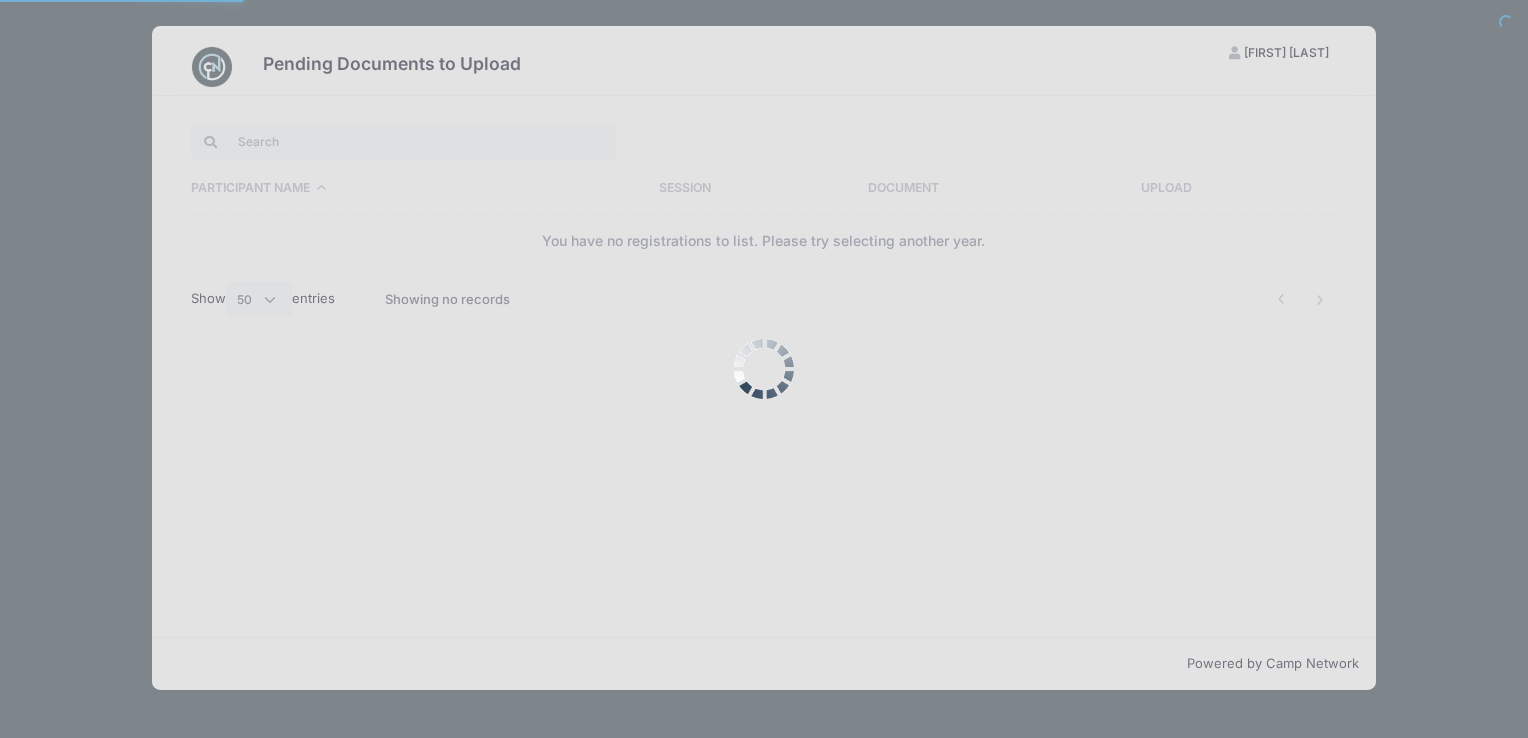 select on "50" 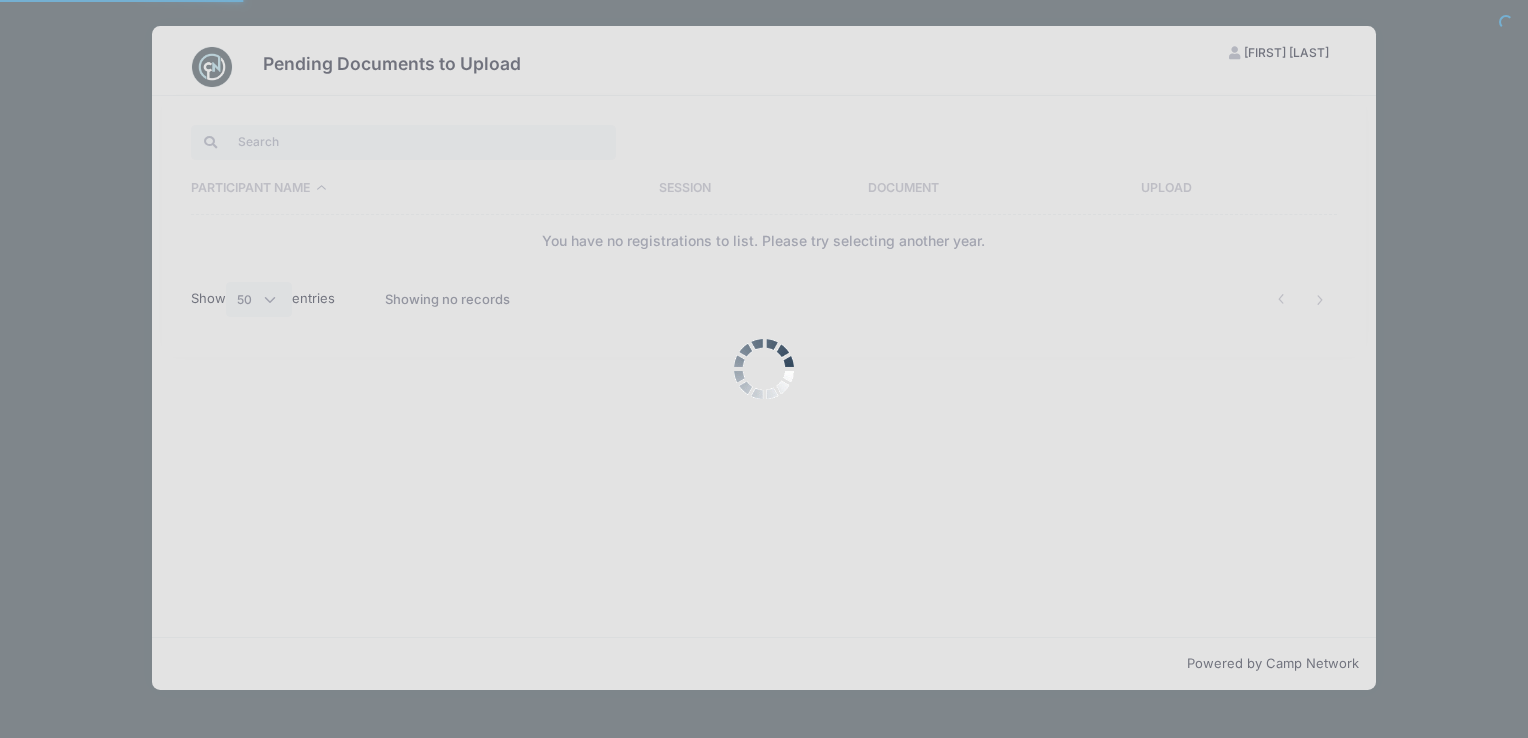 scroll, scrollTop: 0, scrollLeft: 0, axis: both 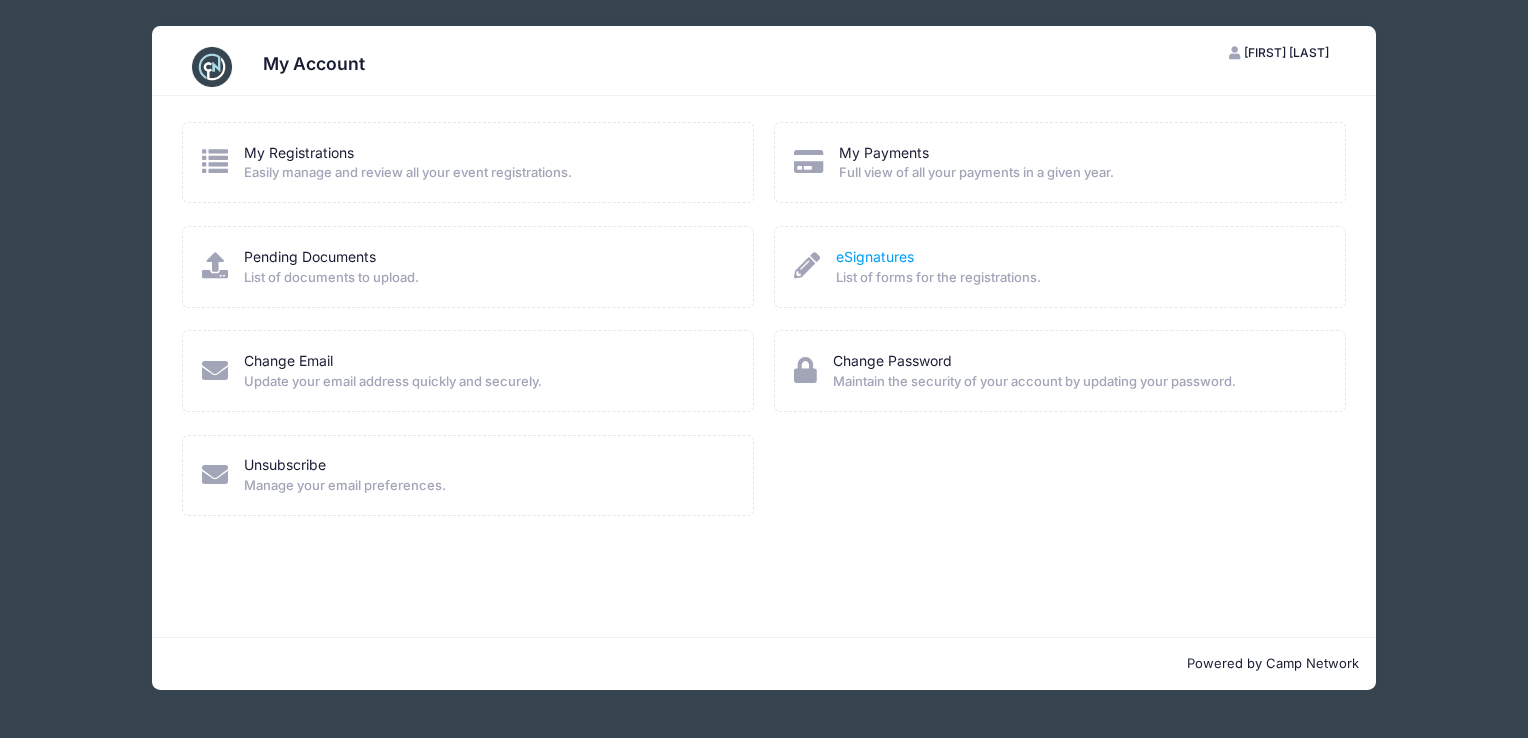 click on "eSignatures" at bounding box center [875, 256] 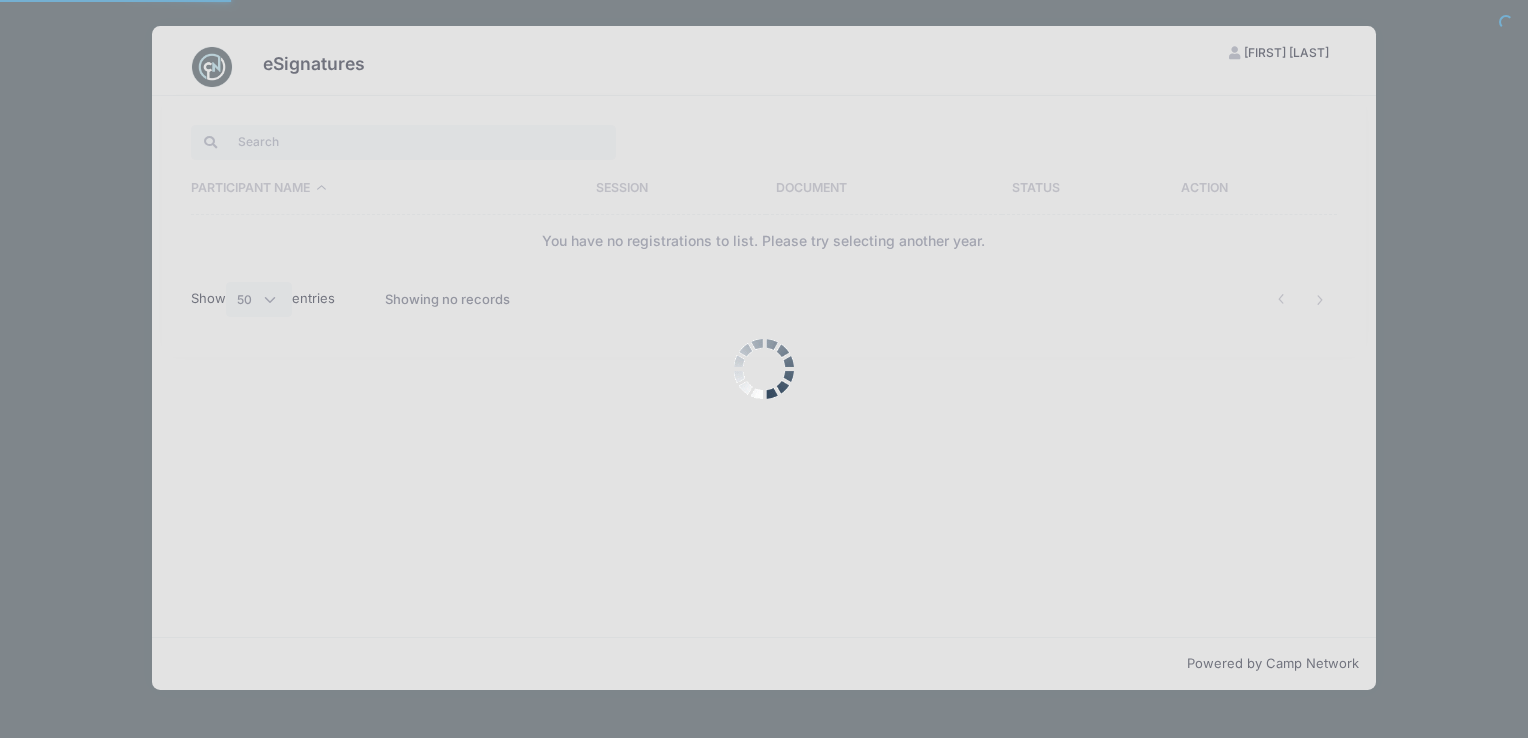 select on "50" 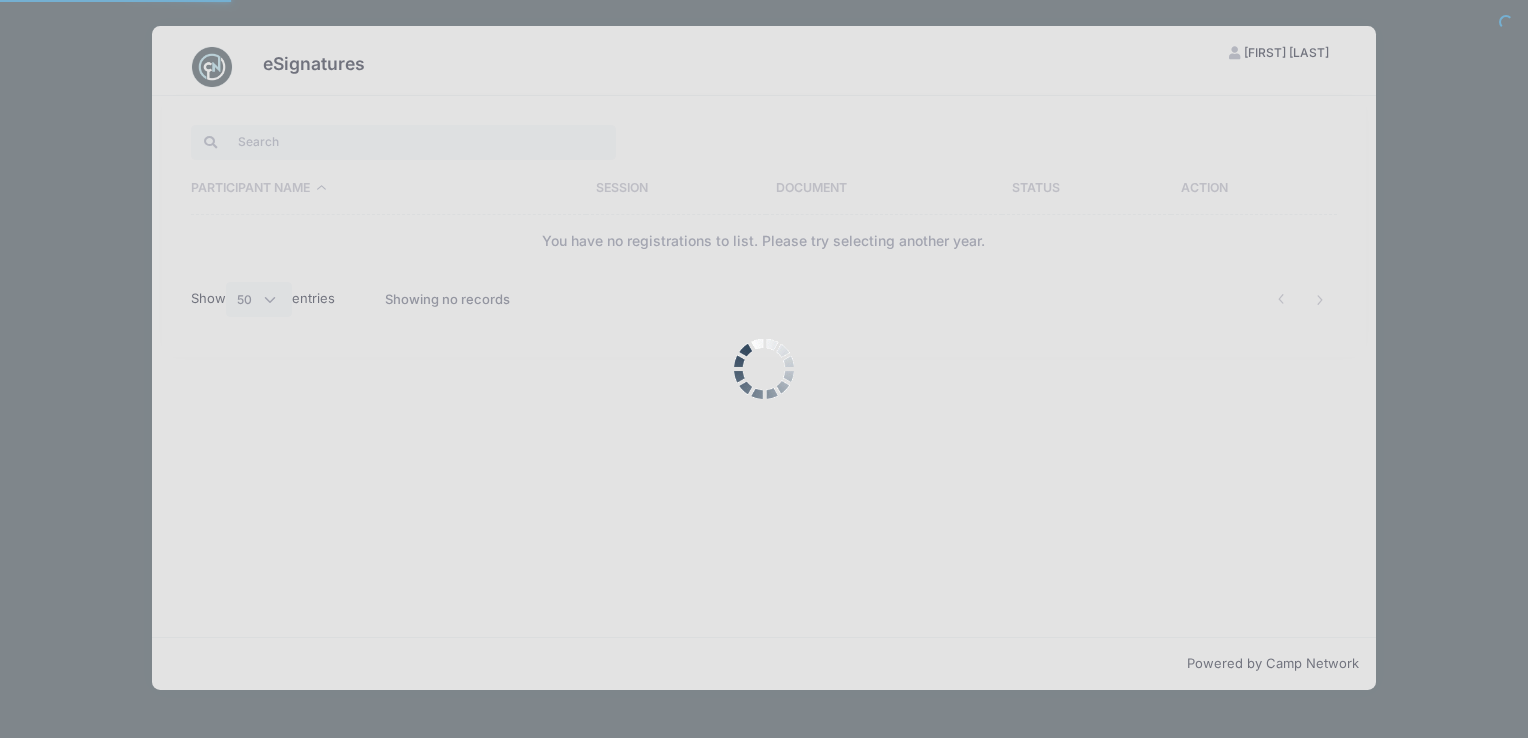 scroll, scrollTop: 0, scrollLeft: 0, axis: both 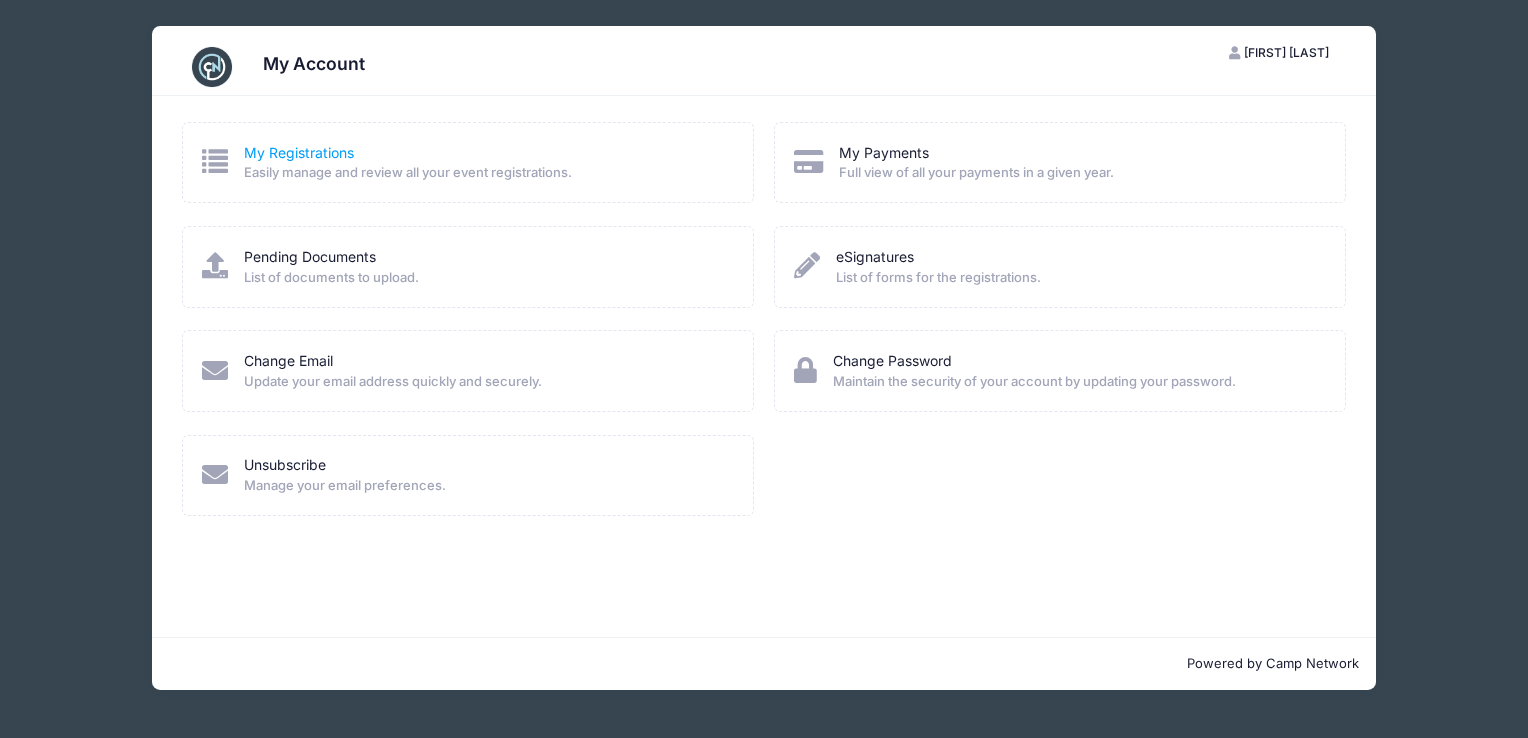click on "My Registrations" at bounding box center (299, 152) 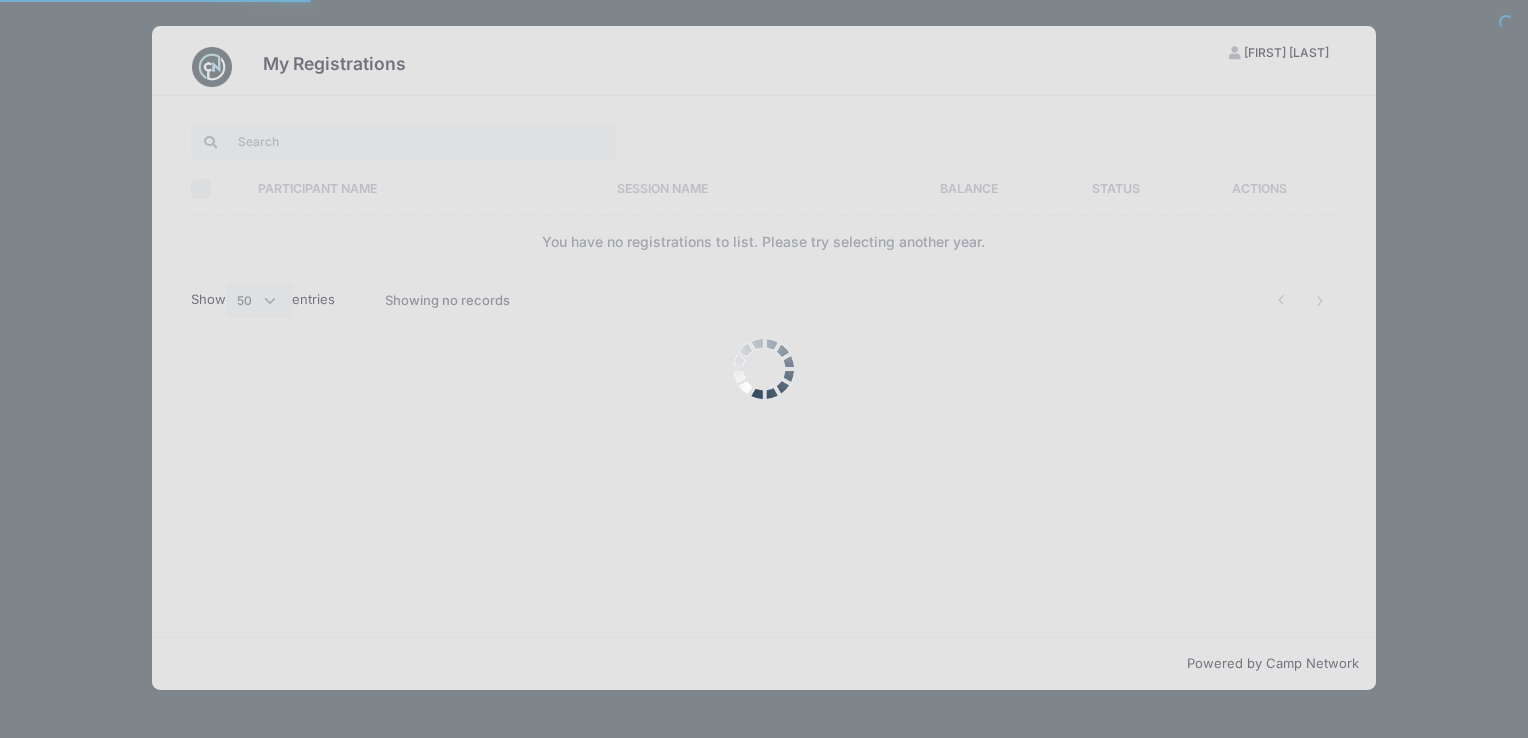 select on "50" 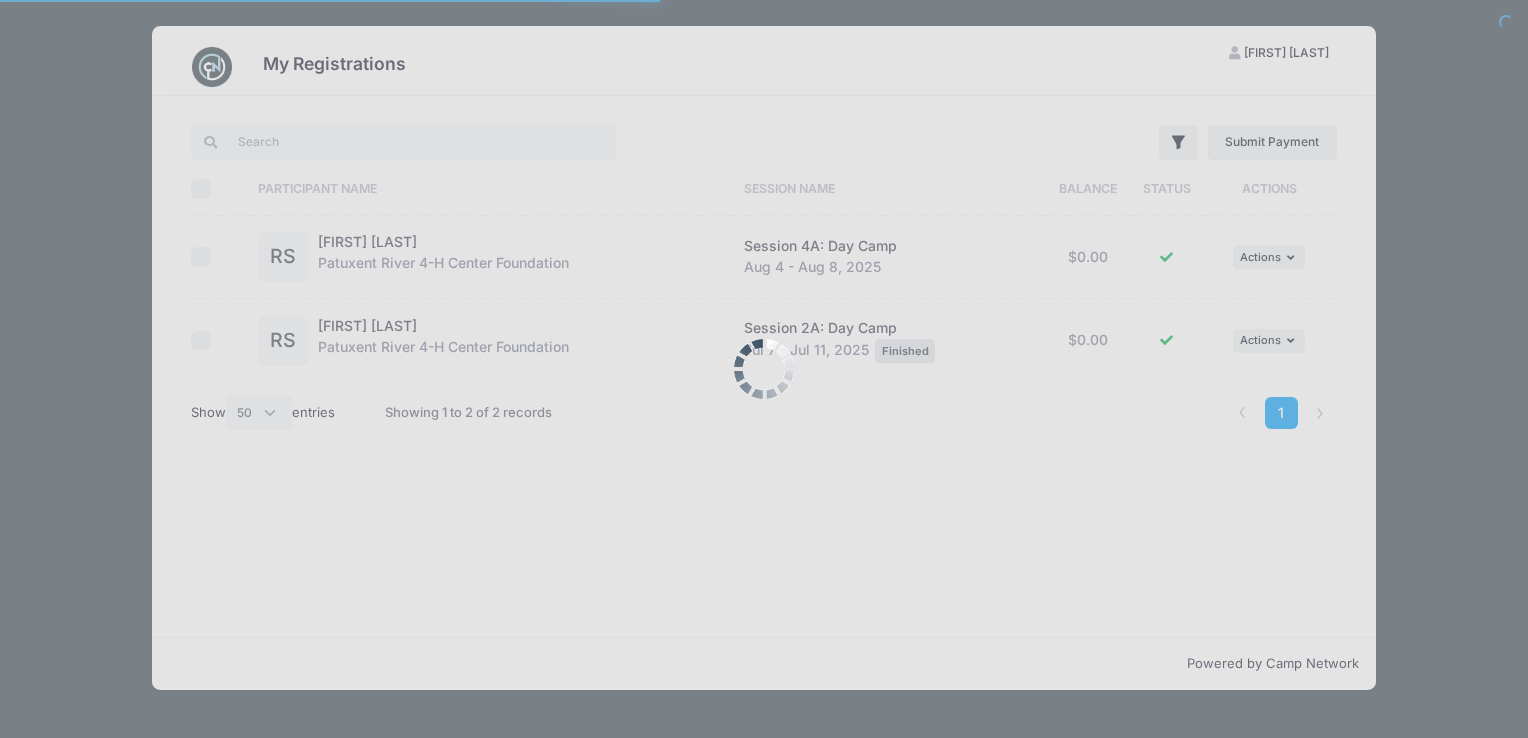 scroll, scrollTop: 0, scrollLeft: 0, axis: both 